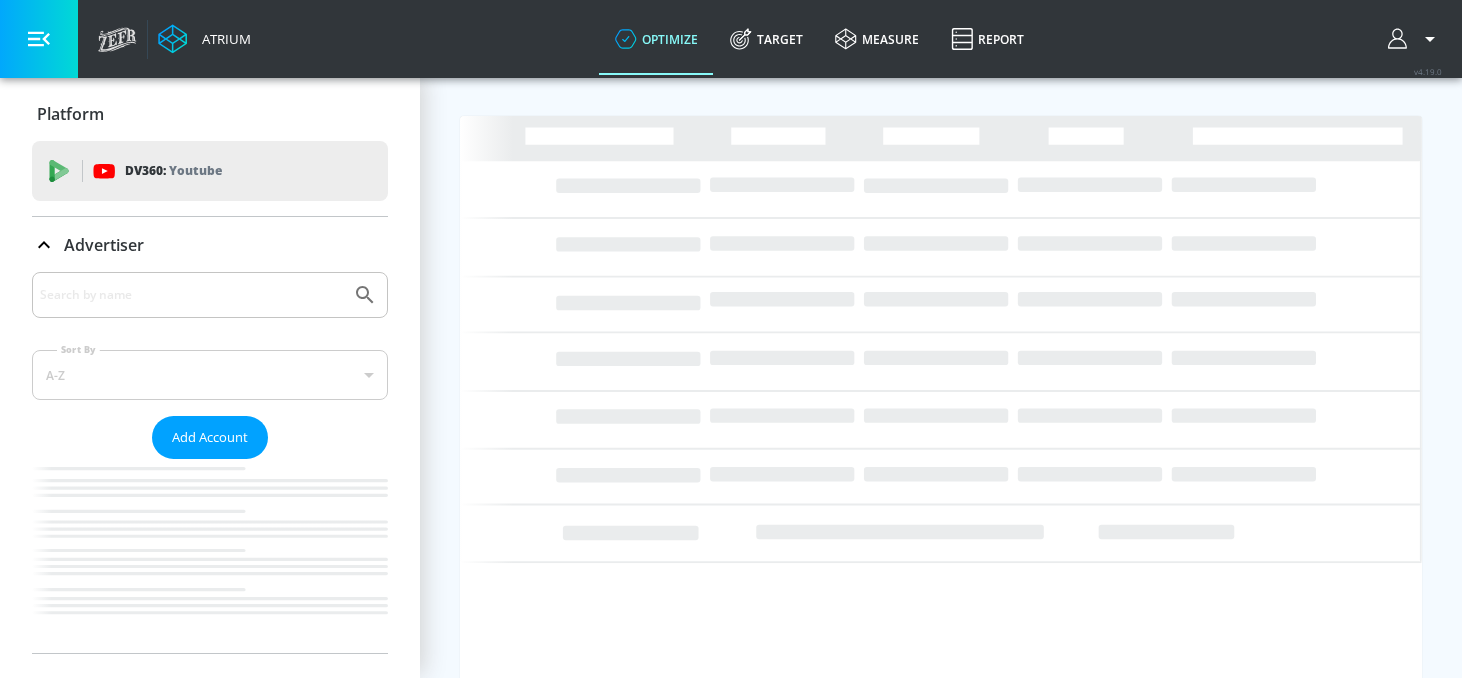 scroll, scrollTop: 0, scrollLeft: 0, axis: both 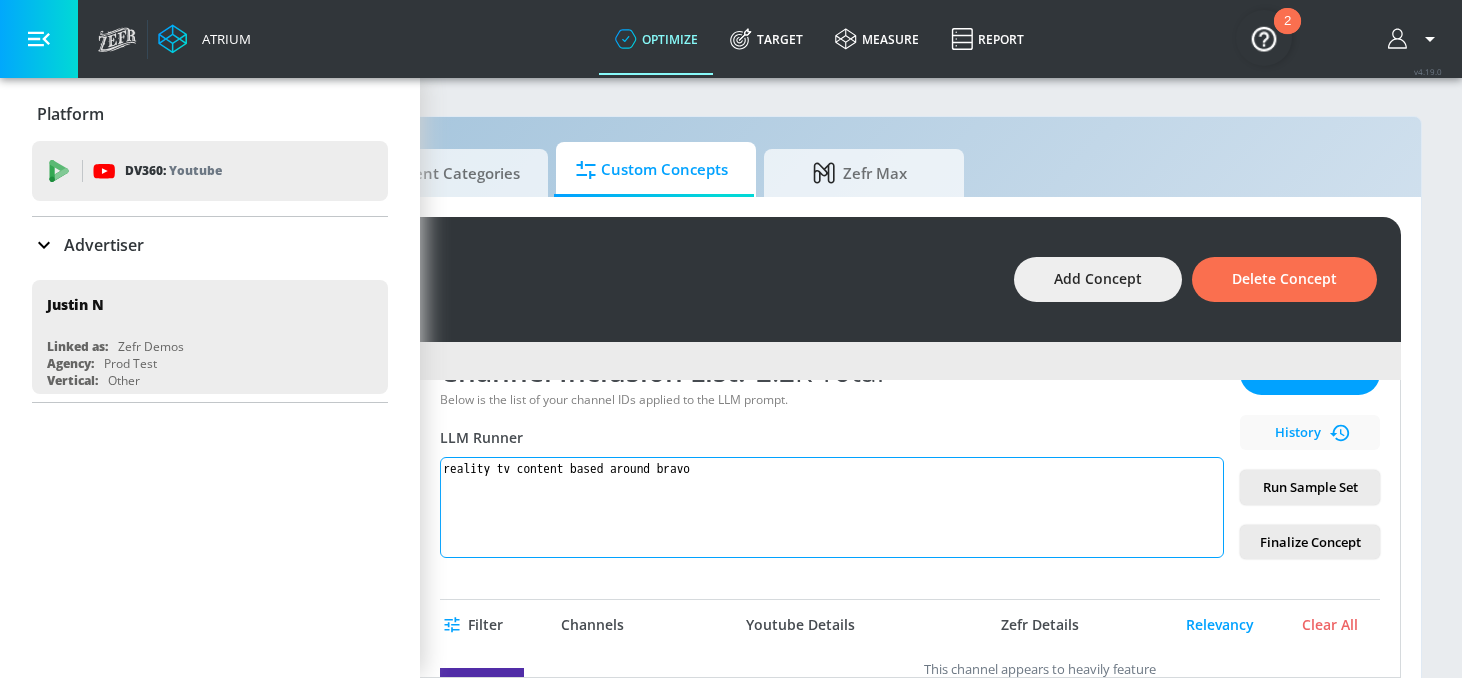 click on "reality tv content based around bravo" at bounding box center (832, 507) 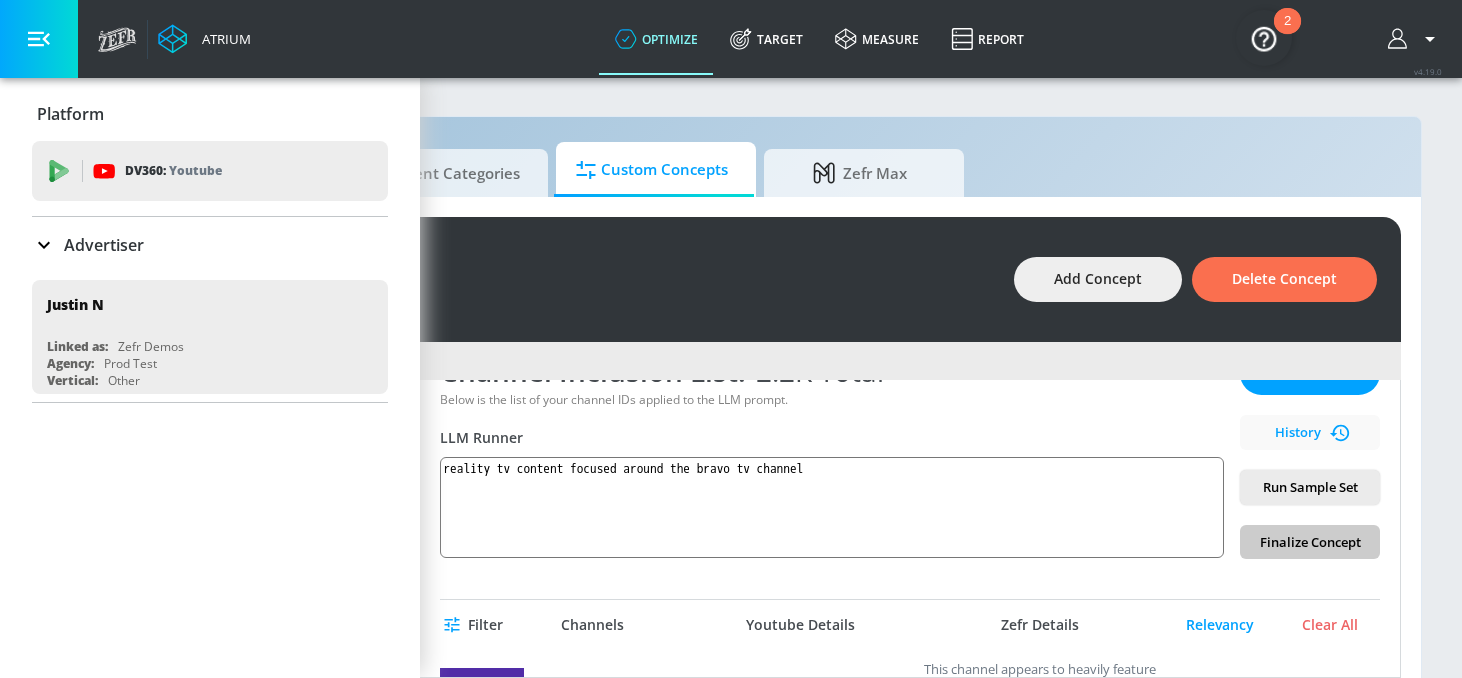 click on "Run Sample Set" at bounding box center [1310, 487] 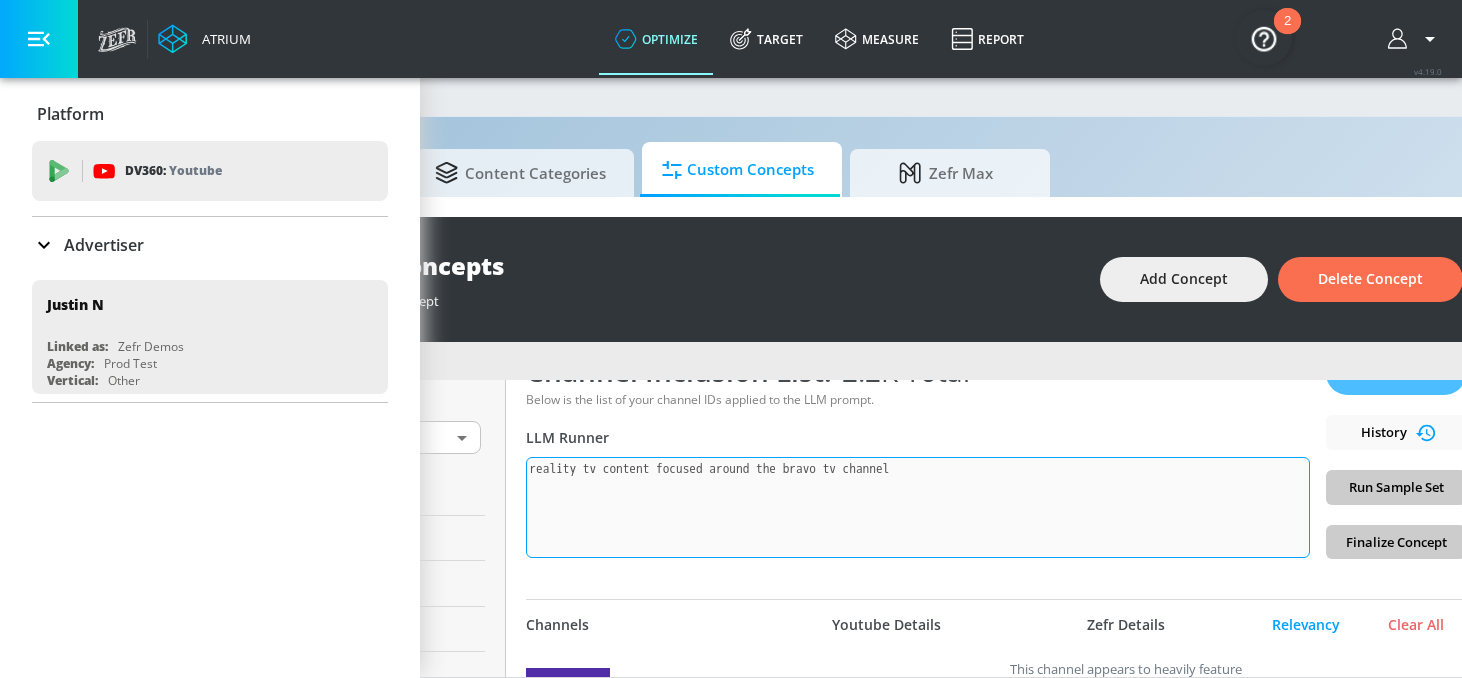 scroll, scrollTop: 0, scrollLeft: 280, axis: horizontal 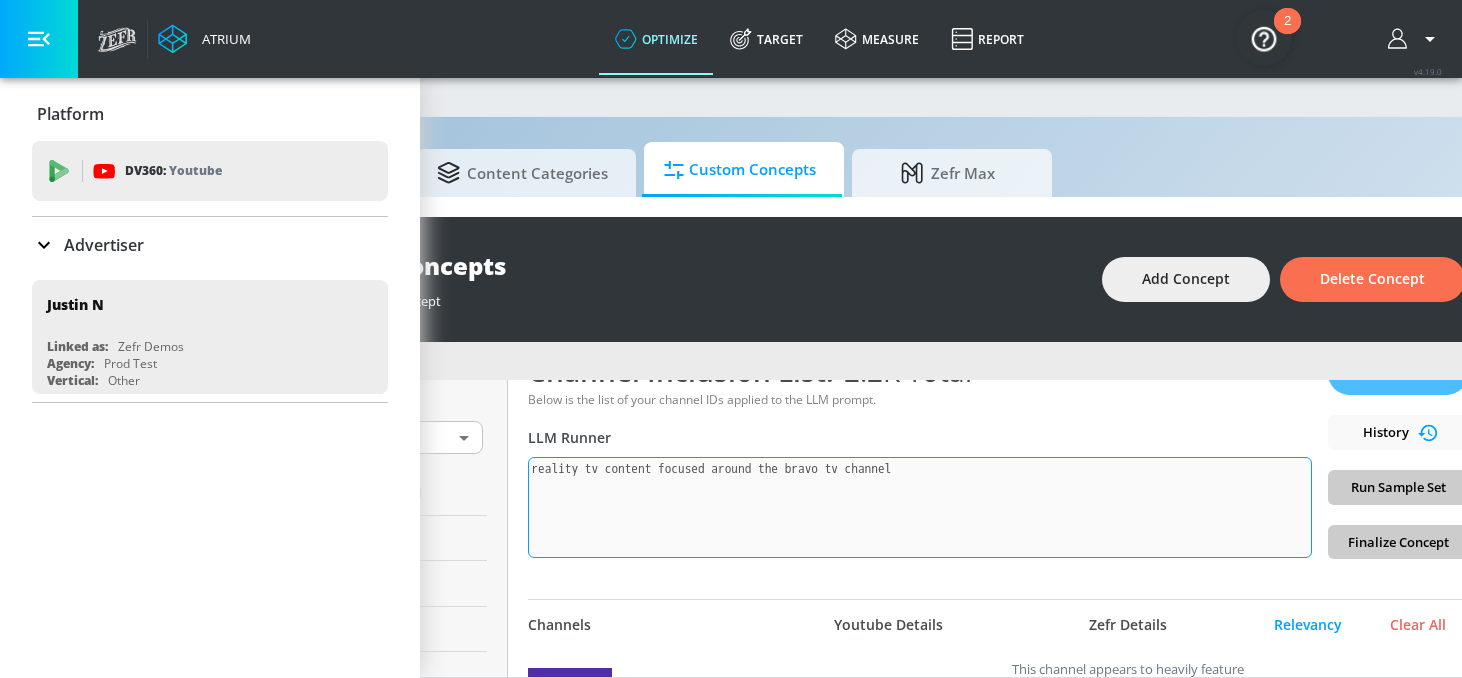 type on "reality tv content focused around the bravo tv channel" 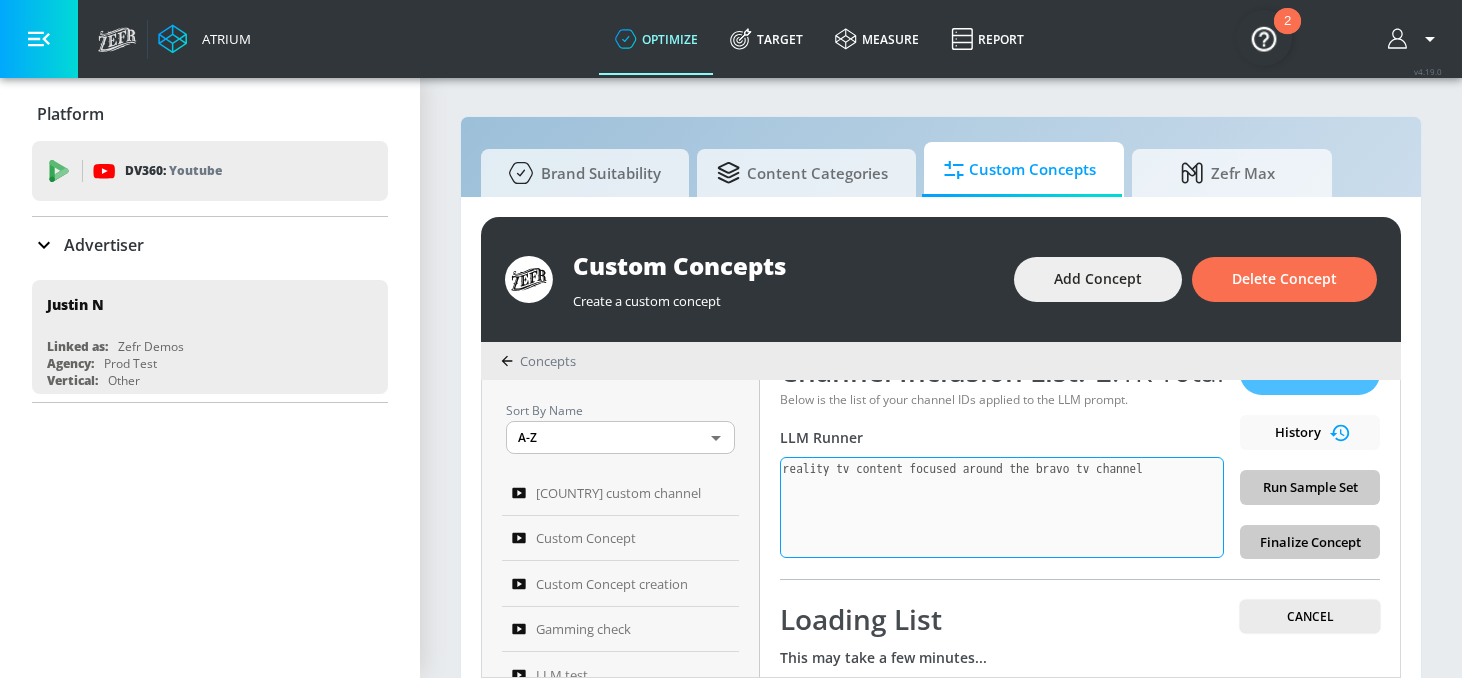 scroll, scrollTop: 0, scrollLeft: 0, axis: both 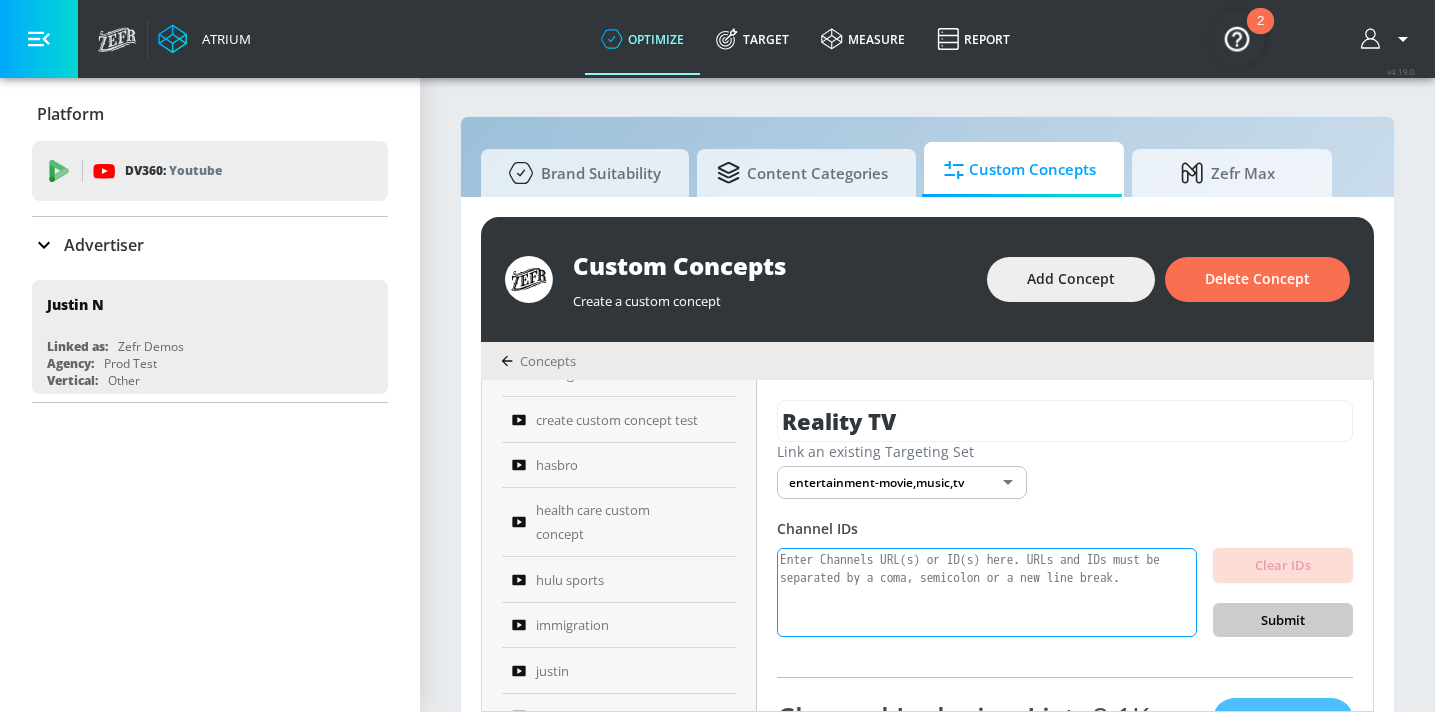 click at bounding box center [987, 593] 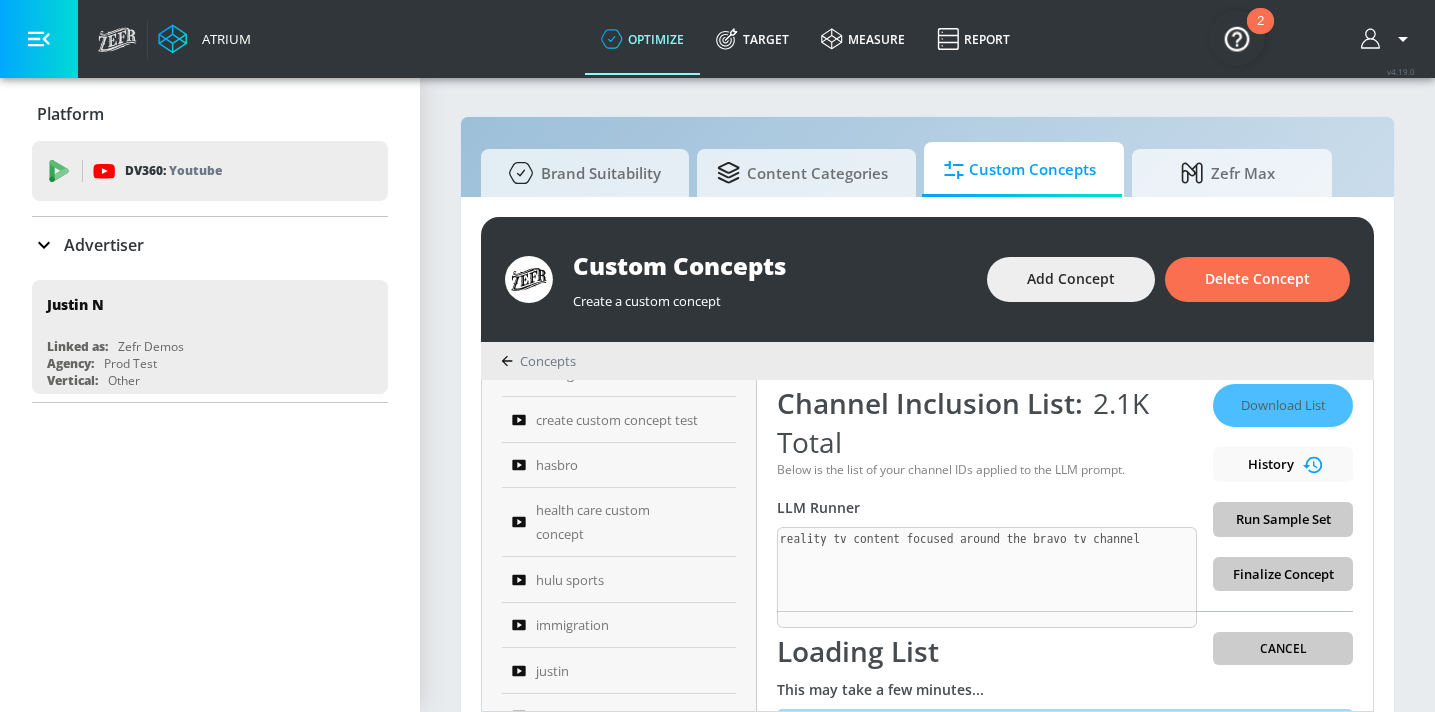 scroll, scrollTop: 362, scrollLeft: 0, axis: vertical 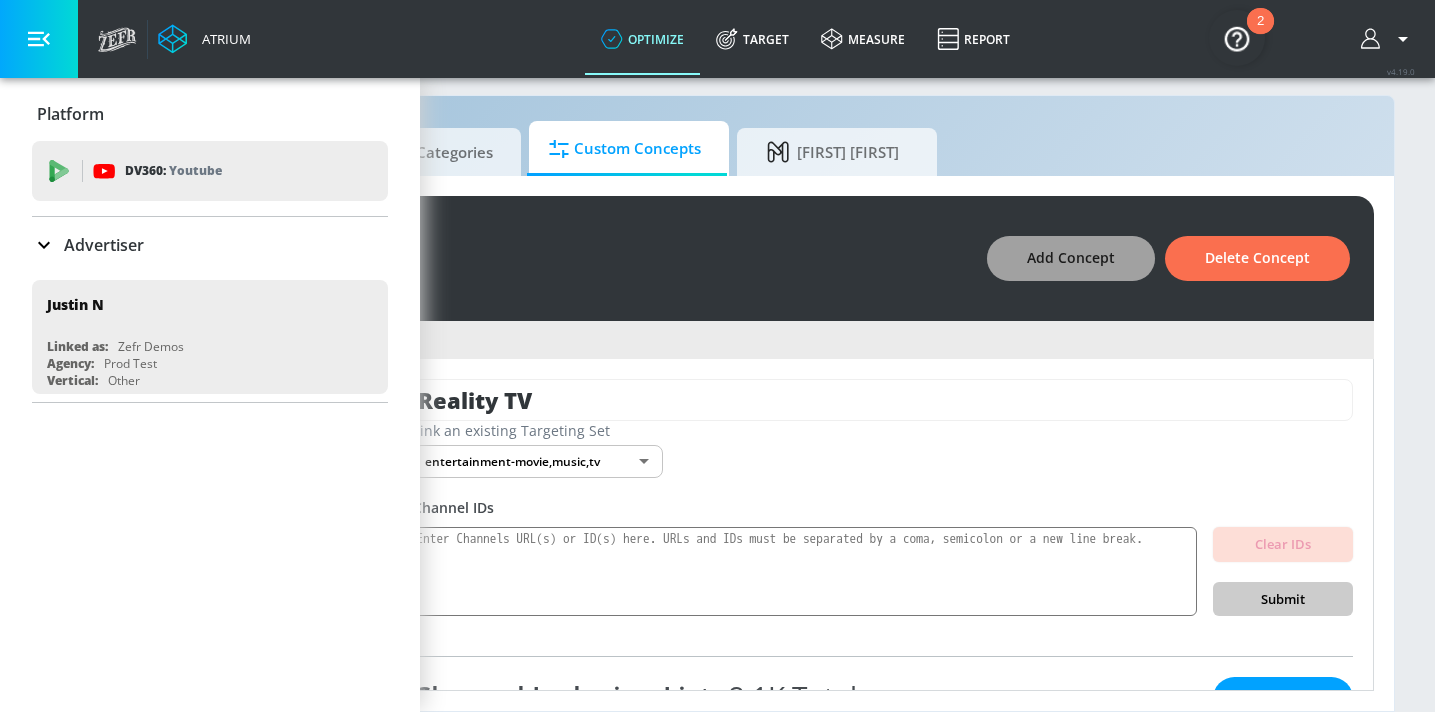 click on "Add Concept" at bounding box center (1071, 258) 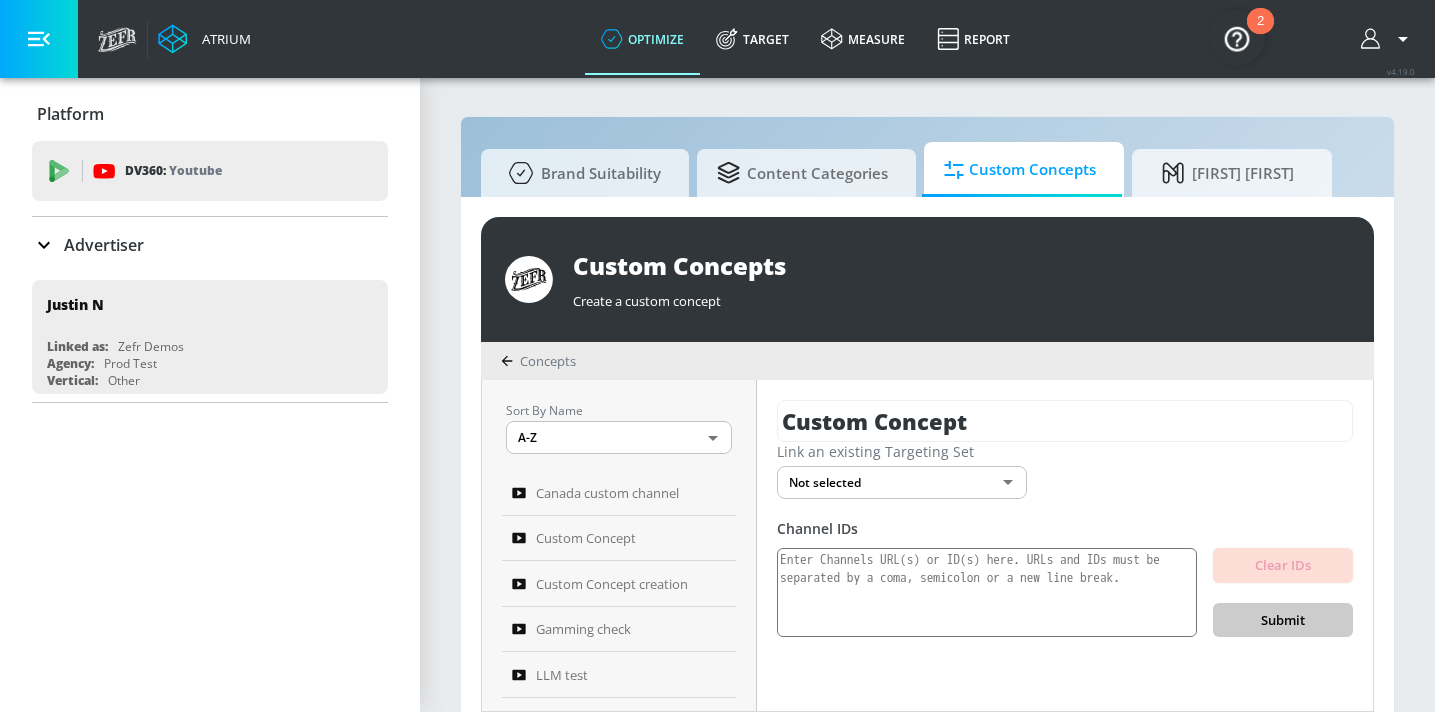 scroll, scrollTop: 21, scrollLeft: 0, axis: vertical 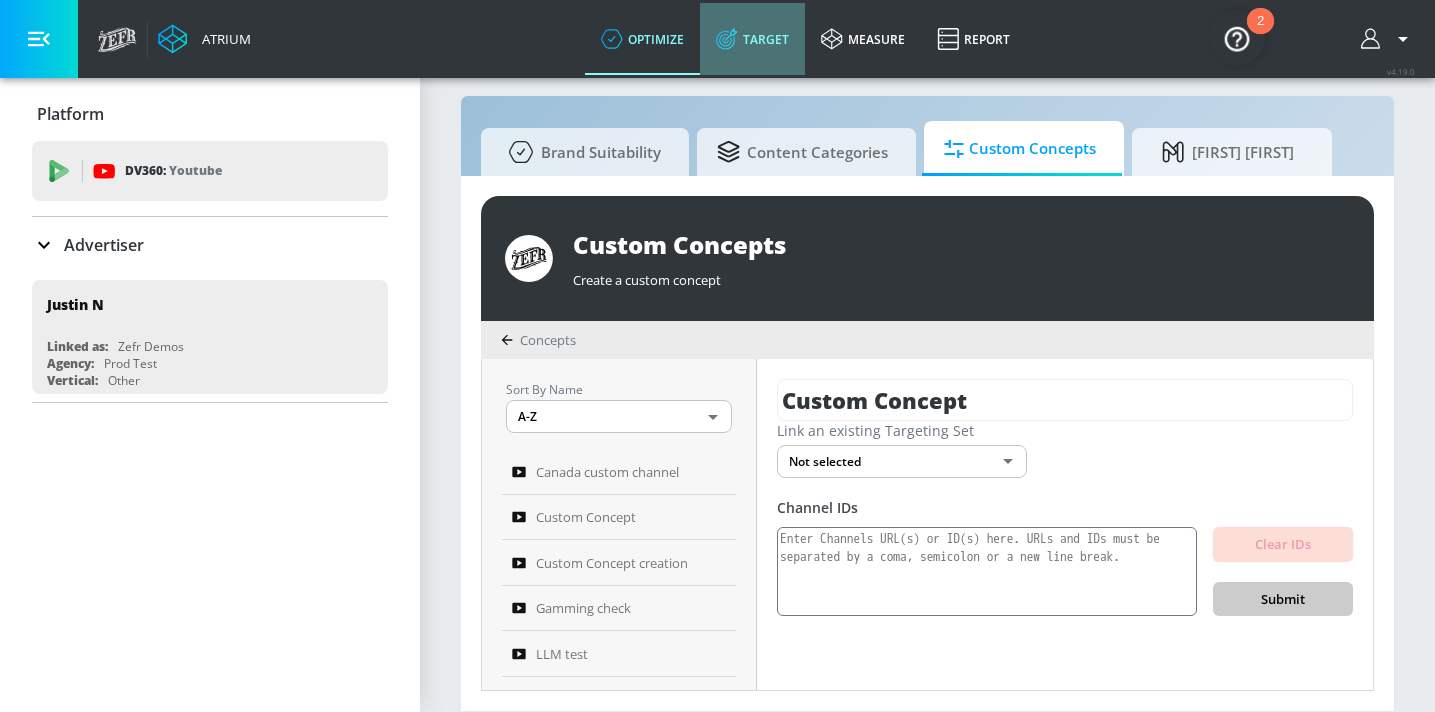 click on "Target" at bounding box center [752, 39] 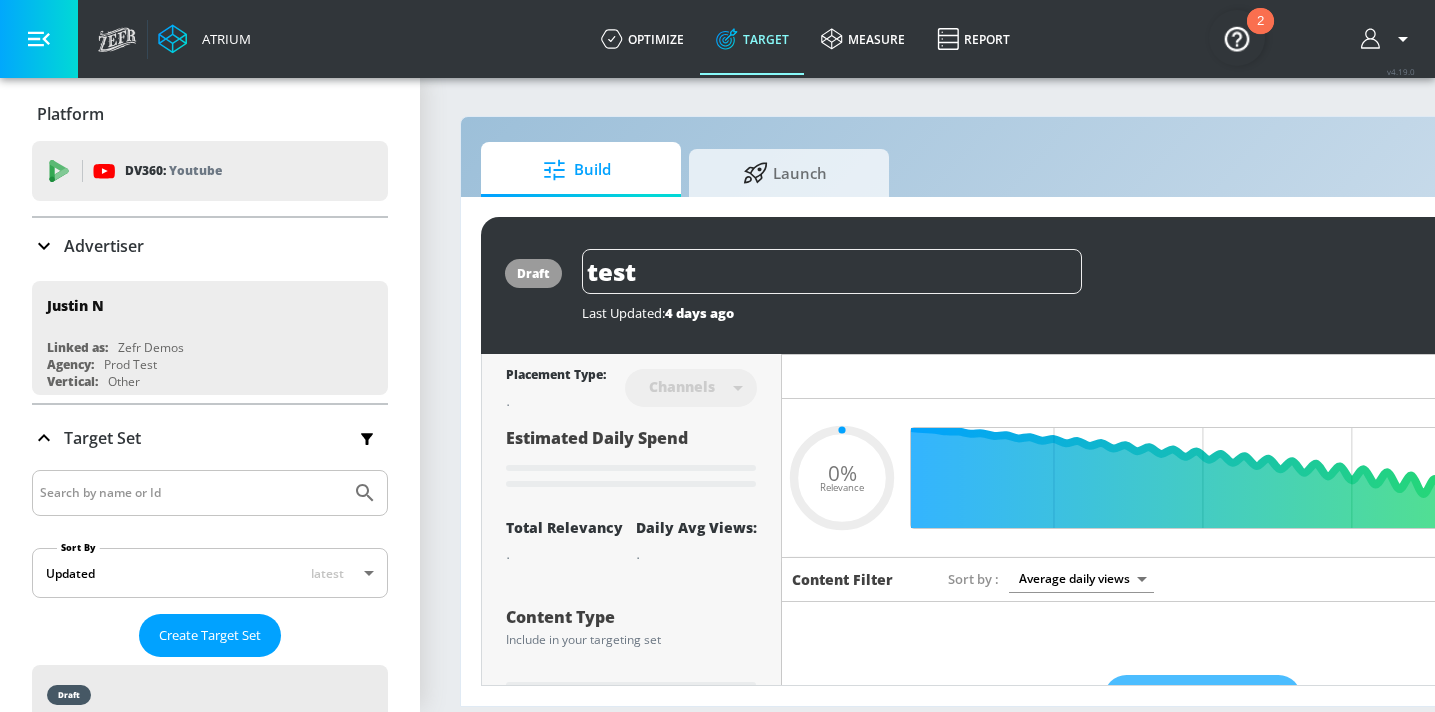 scroll, scrollTop: 0, scrollLeft: 0, axis: both 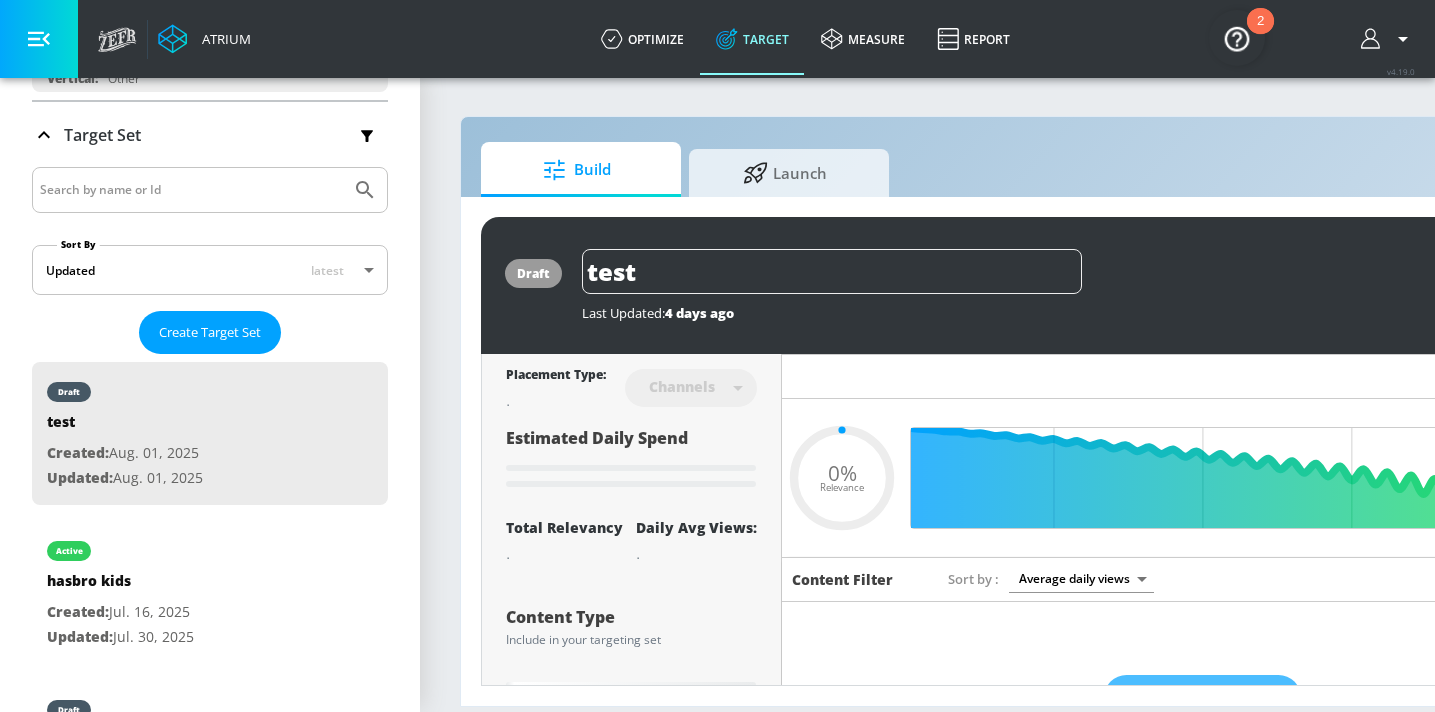 type on "0.6" 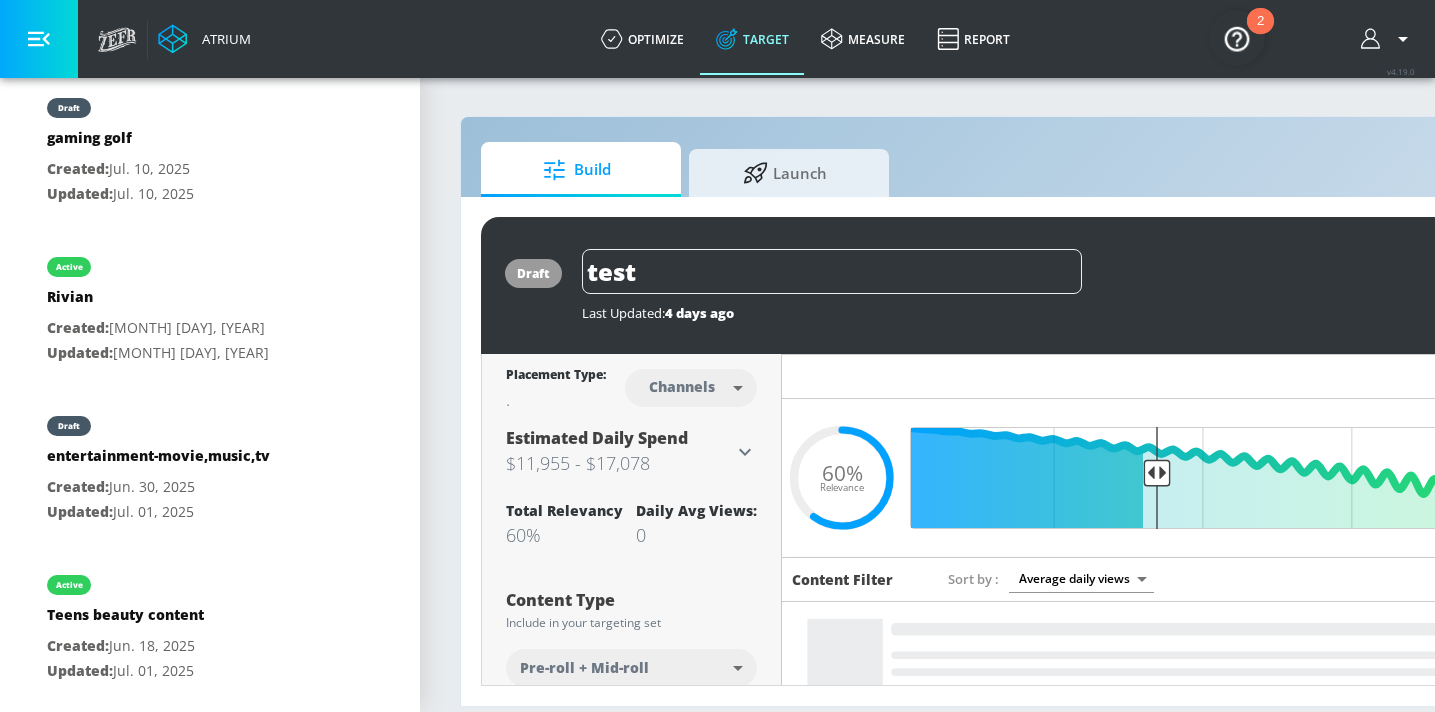 scroll, scrollTop: 969, scrollLeft: 0, axis: vertical 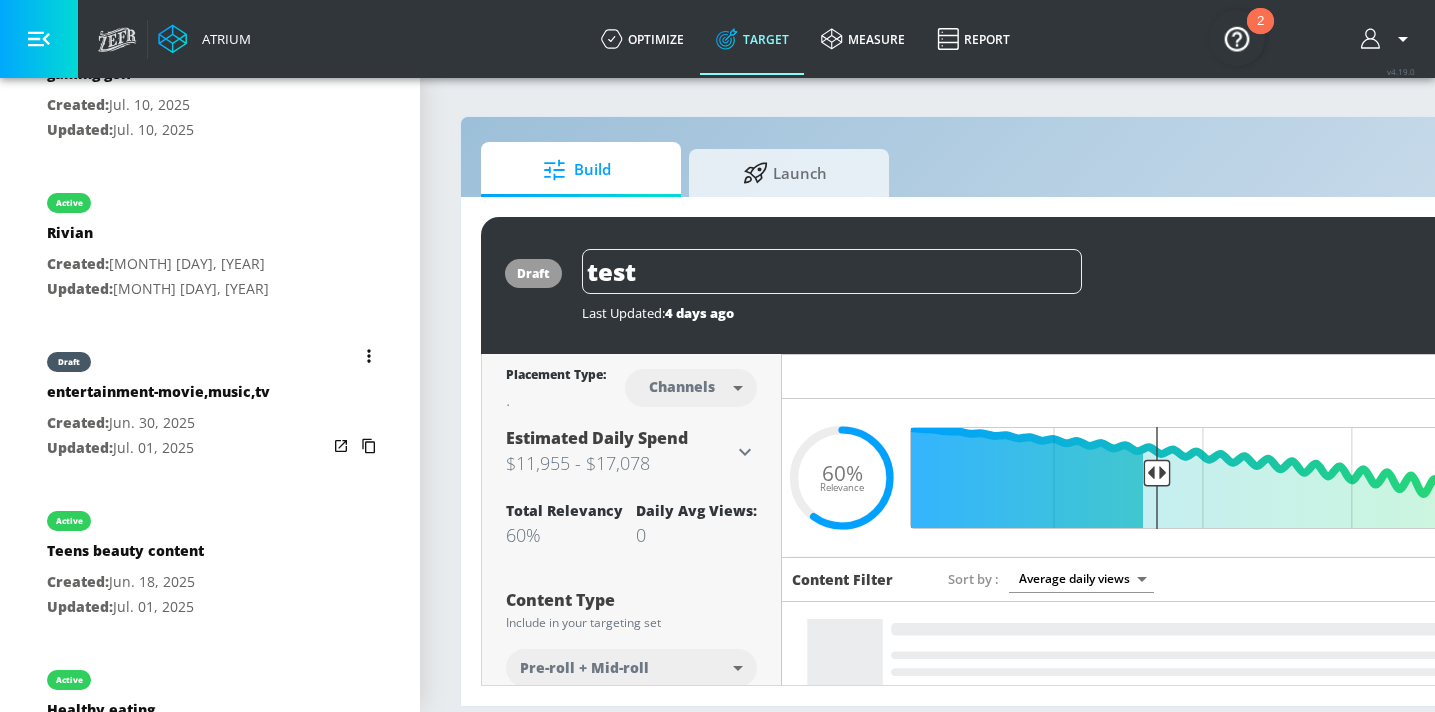 click on "Created:  [DATE]
Updated:  [DATE]" at bounding box center [158, 423] 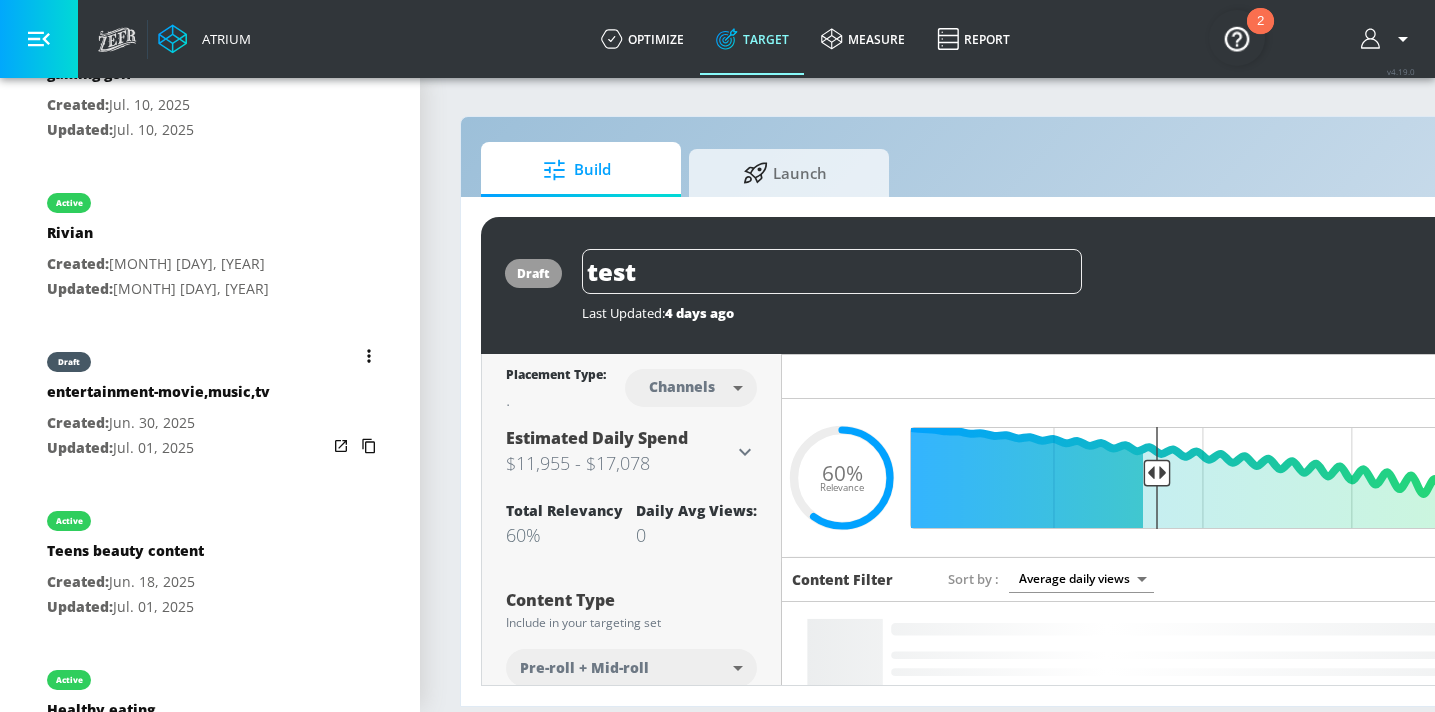 type on "entertainment-movie,music,tv" 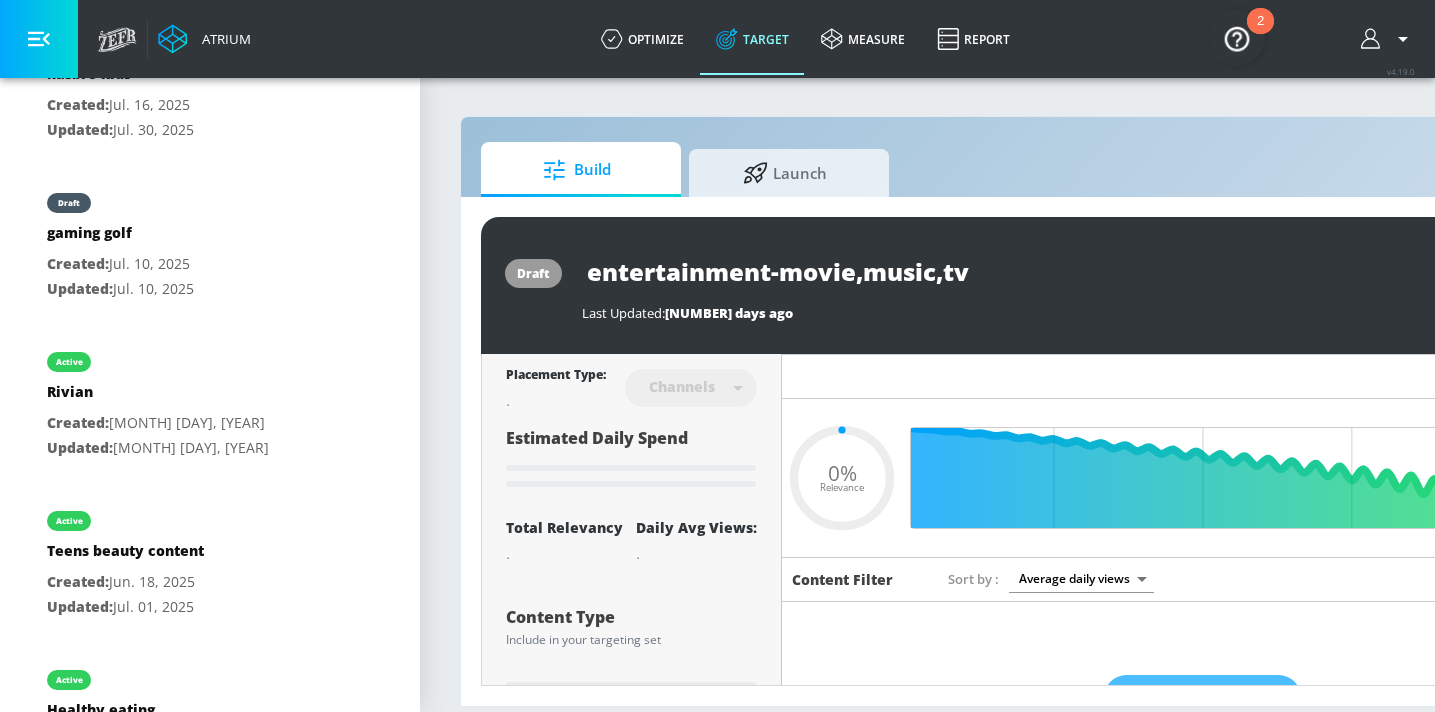 type on "0.92" 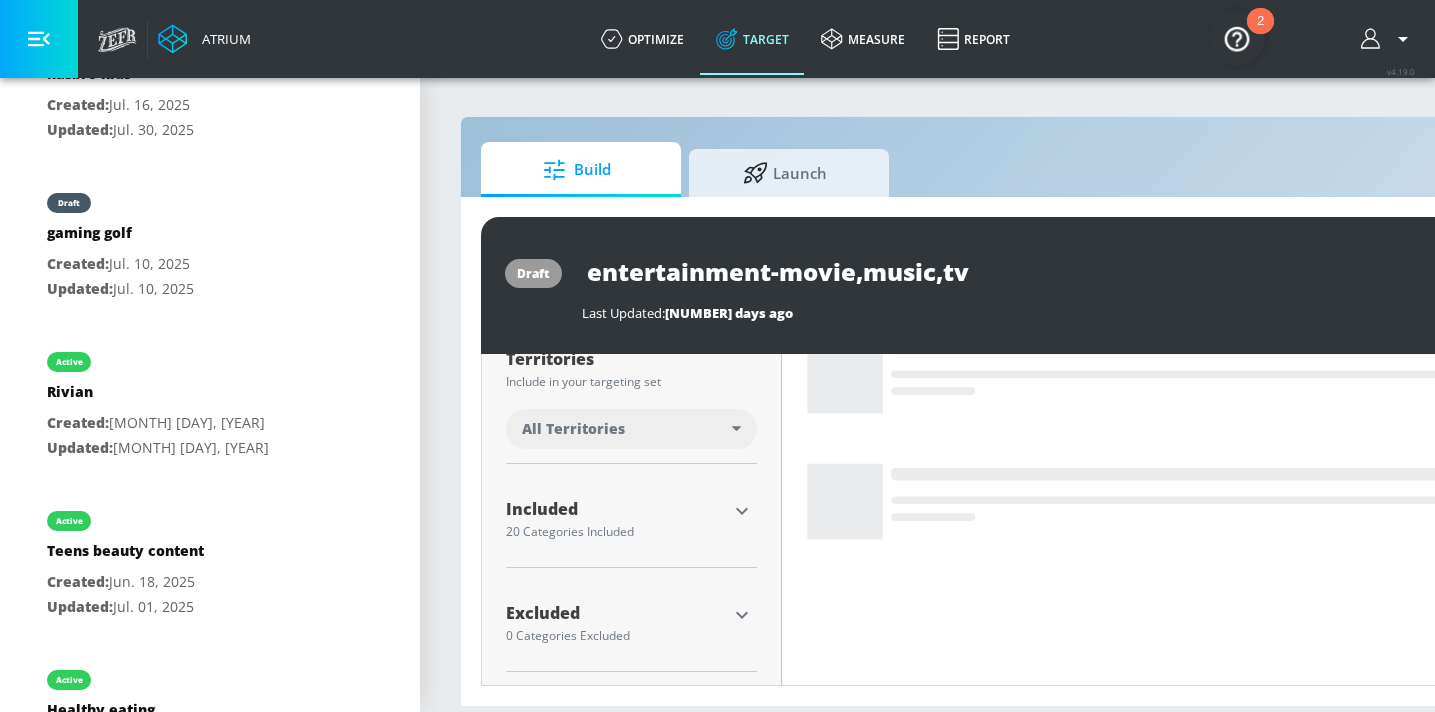 scroll, scrollTop: 536, scrollLeft: 0, axis: vertical 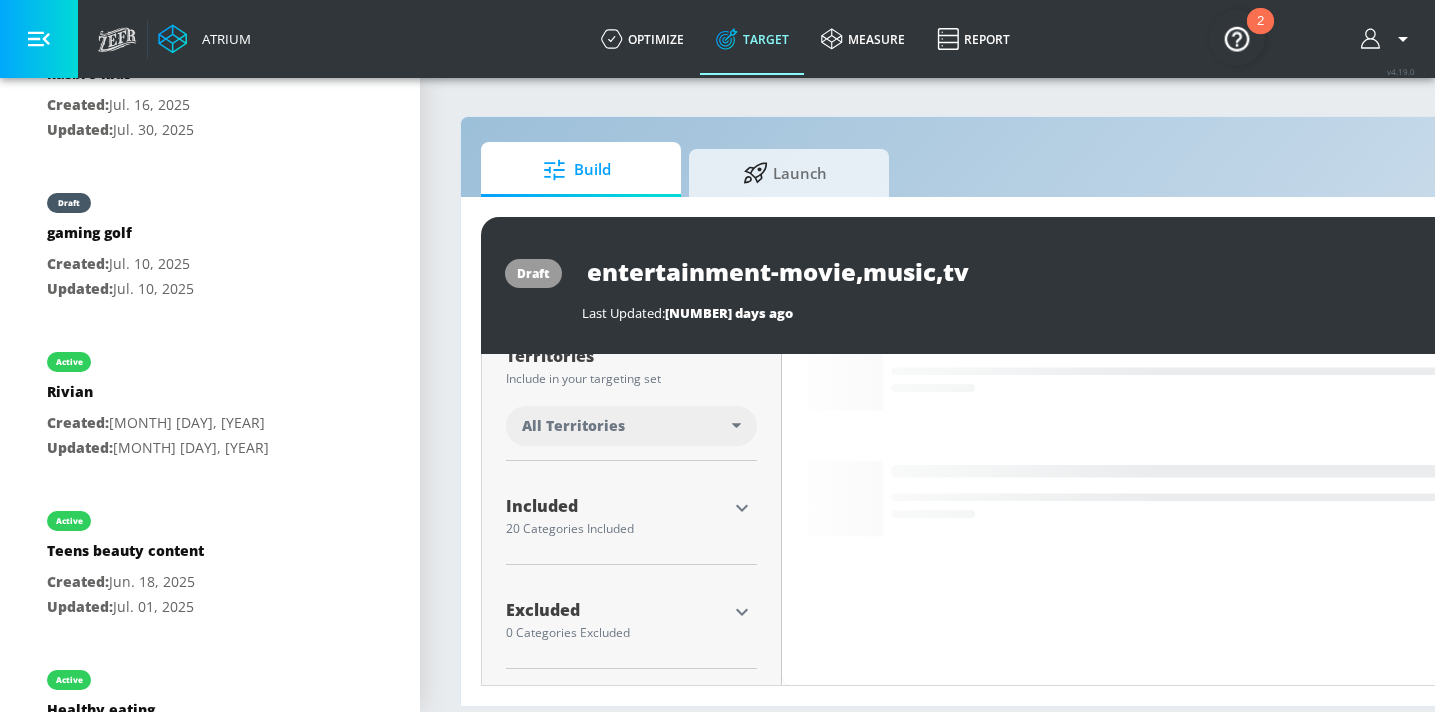 click 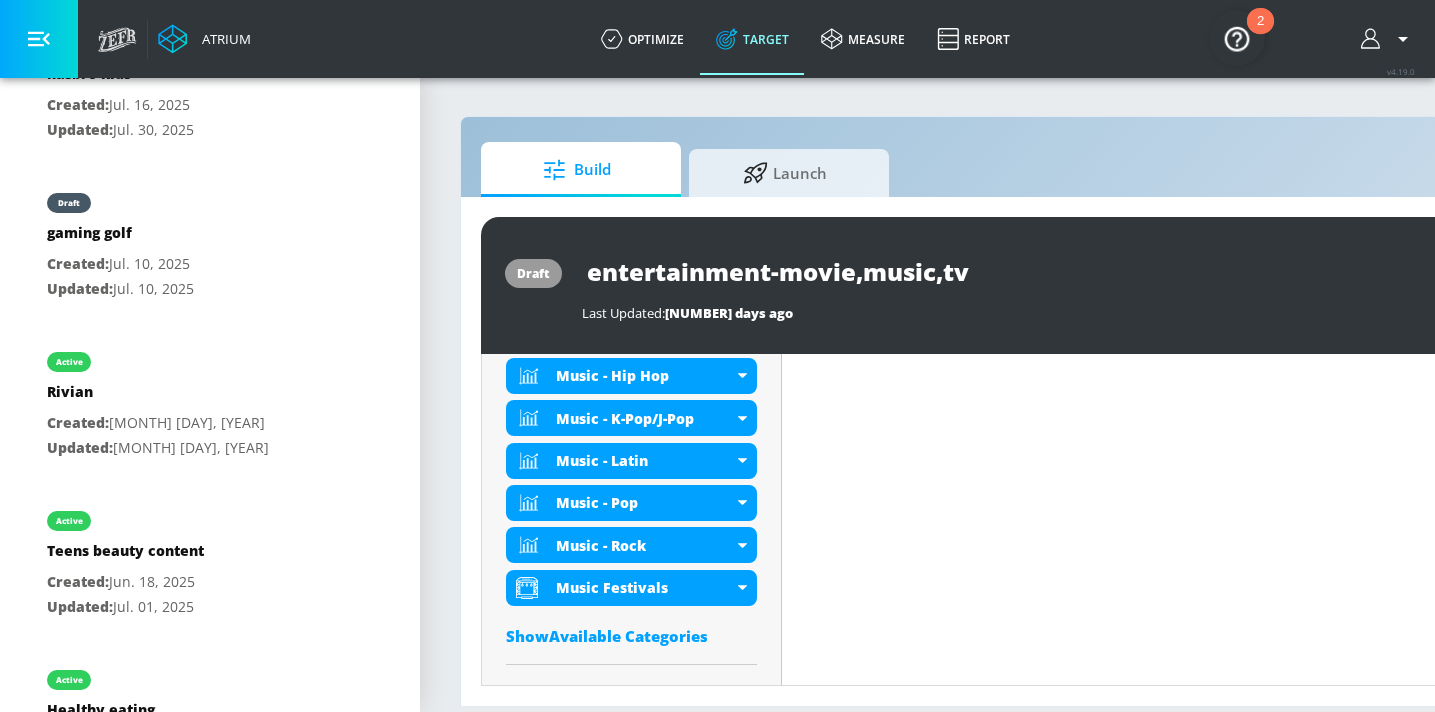 scroll, scrollTop: 1458, scrollLeft: 0, axis: vertical 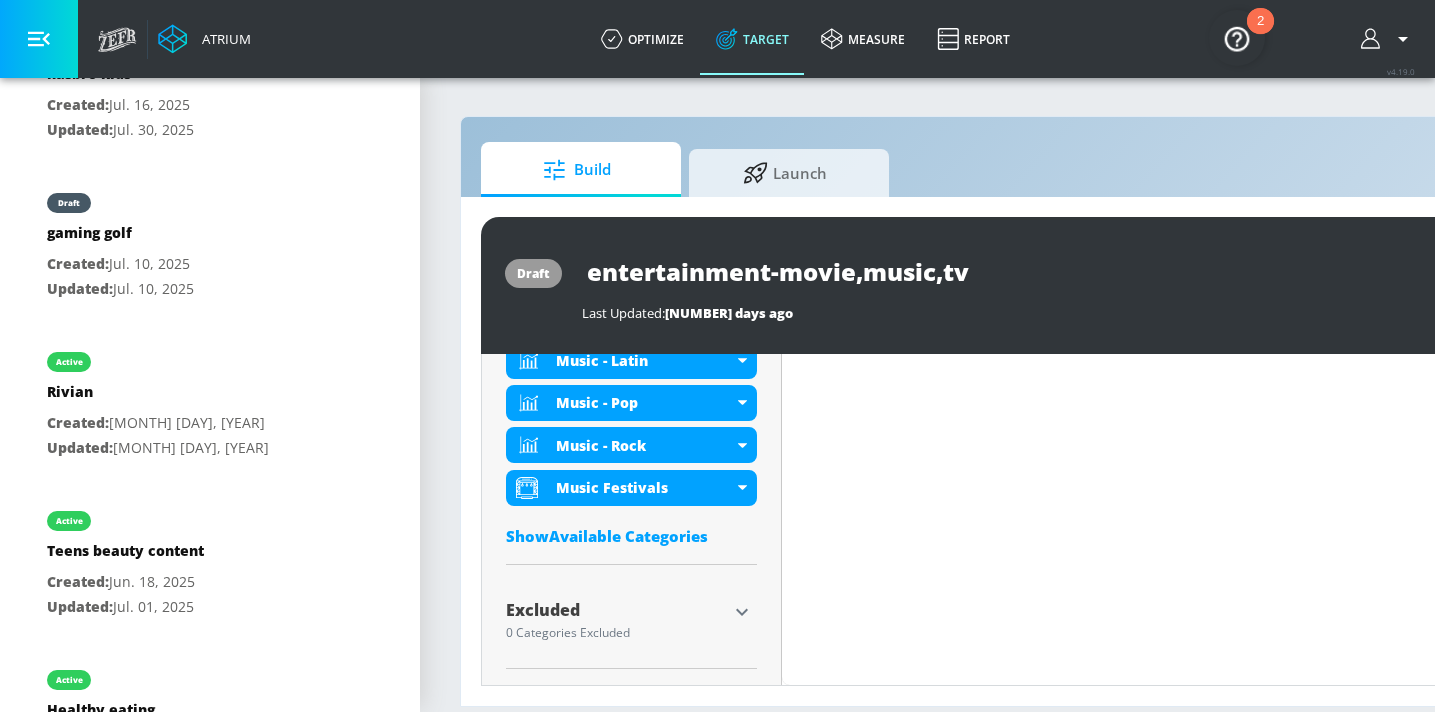 click on "Show  Available Categories" at bounding box center [631, 536] 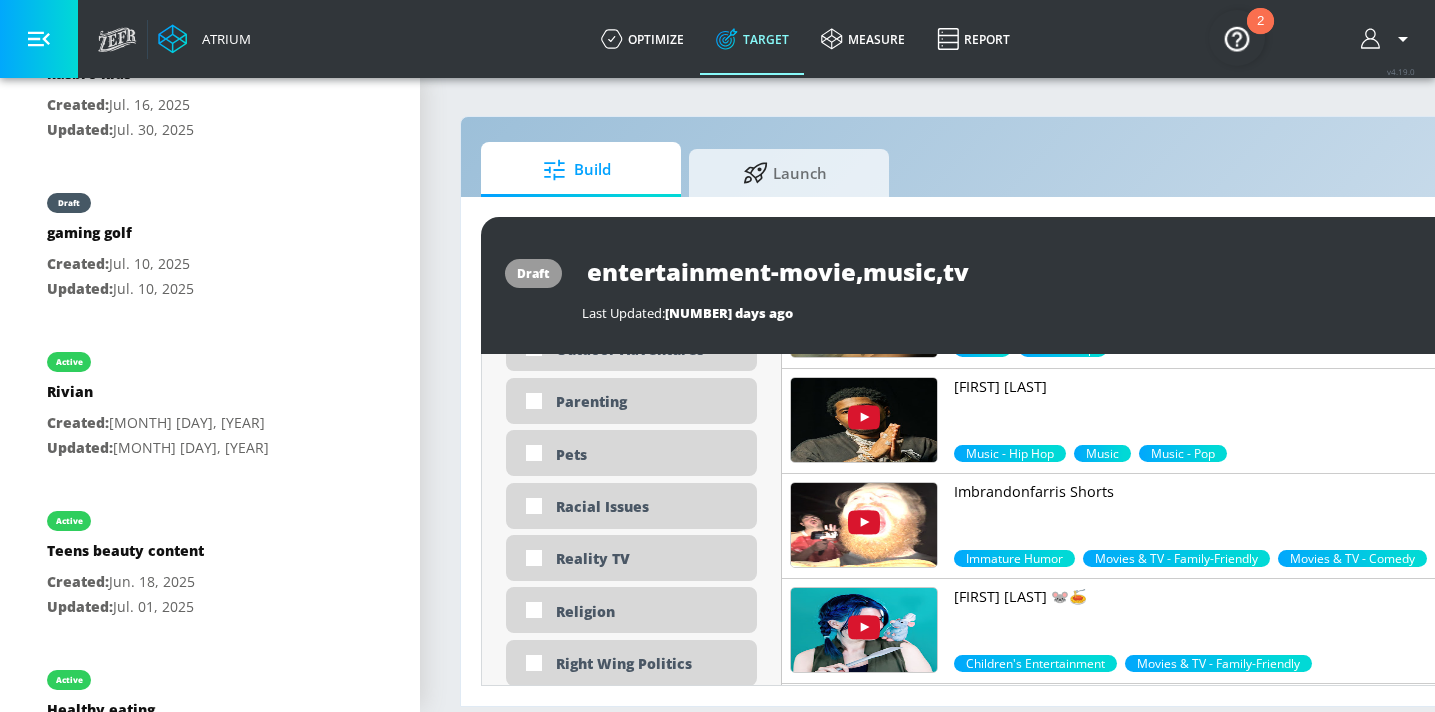 scroll, scrollTop: 4663, scrollLeft: 0, axis: vertical 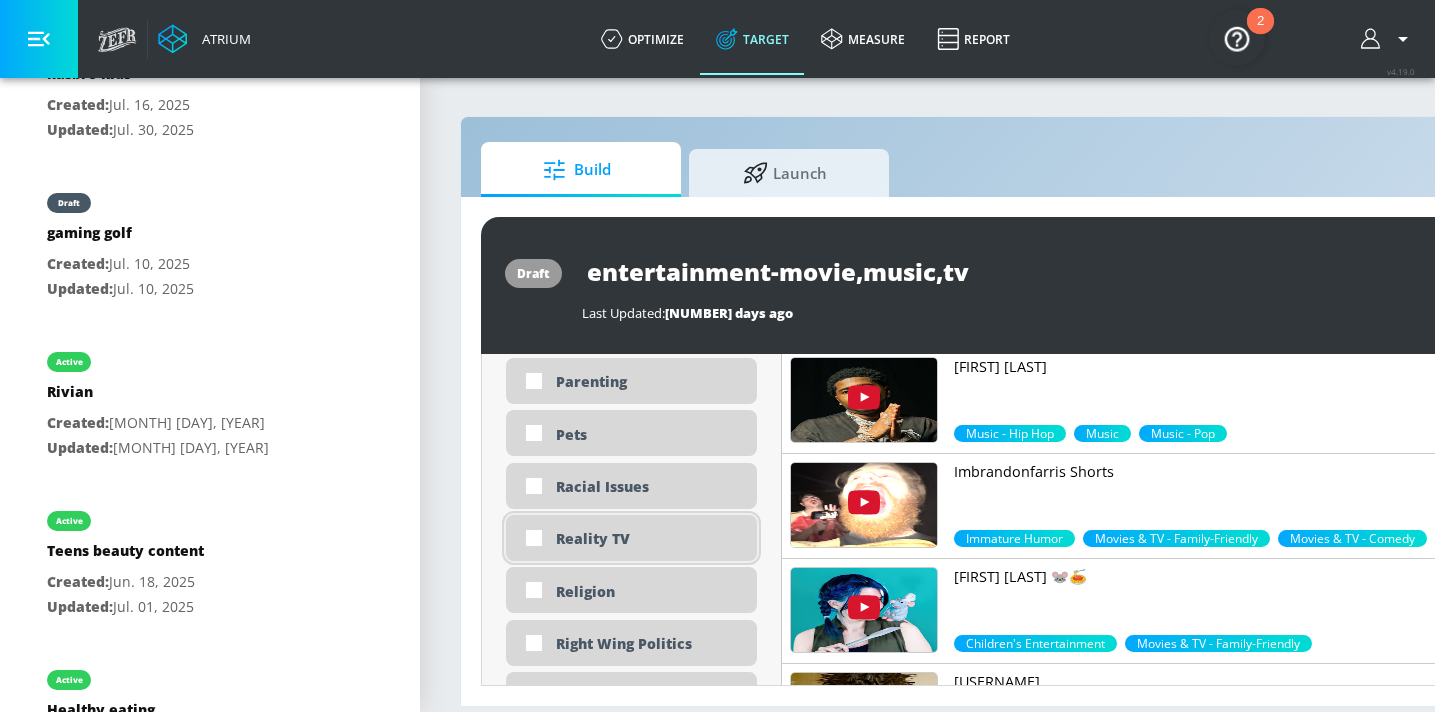 click on "Reality TV" at bounding box center [649, 538] 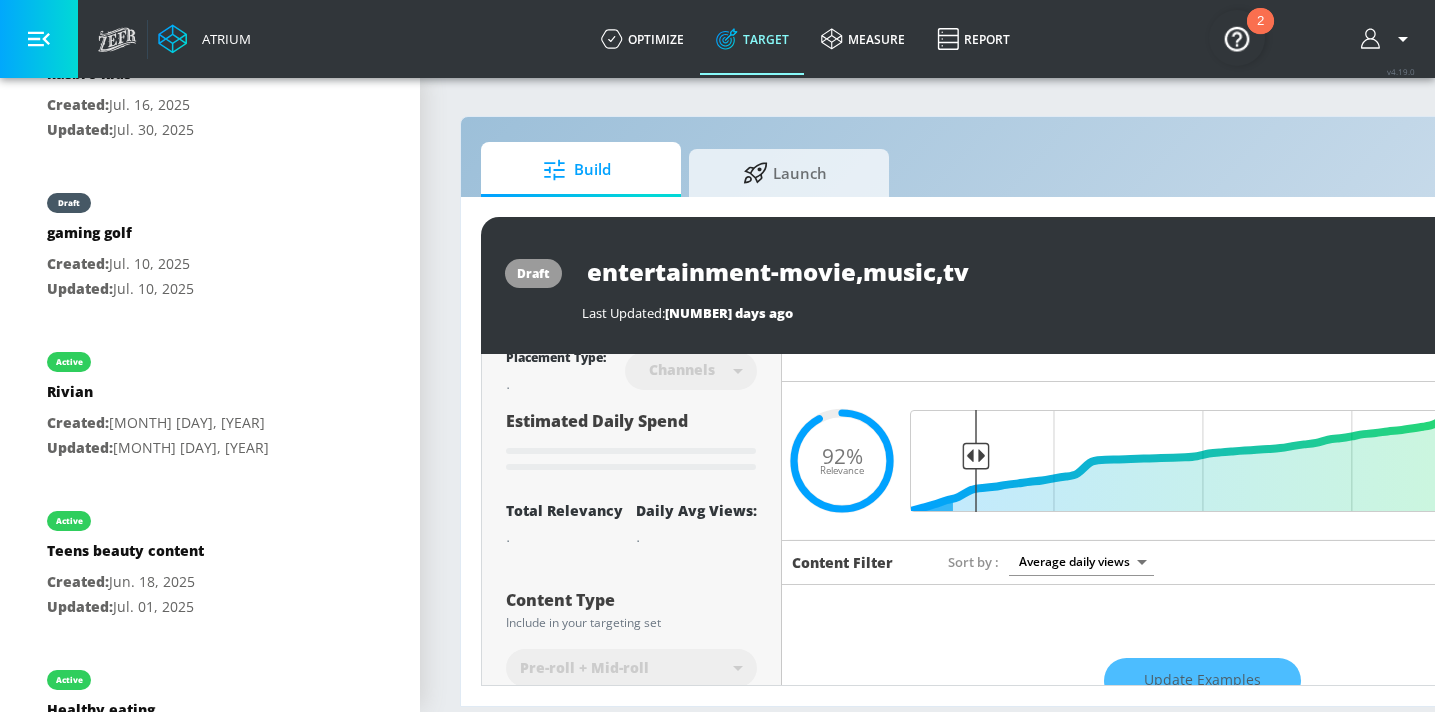 scroll, scrollTop: 0, scrollLeft: 0, axis: both 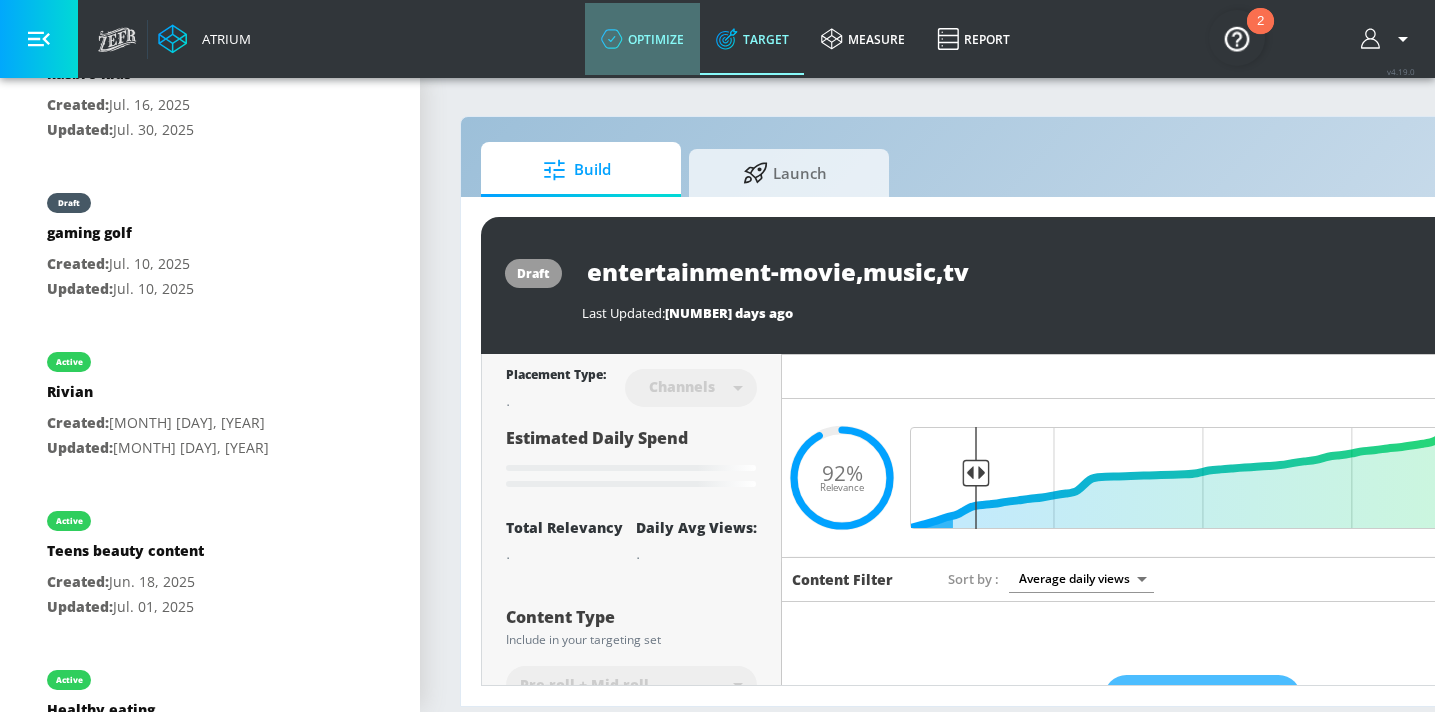 click on "optimize" at bounding box center (642, 39) 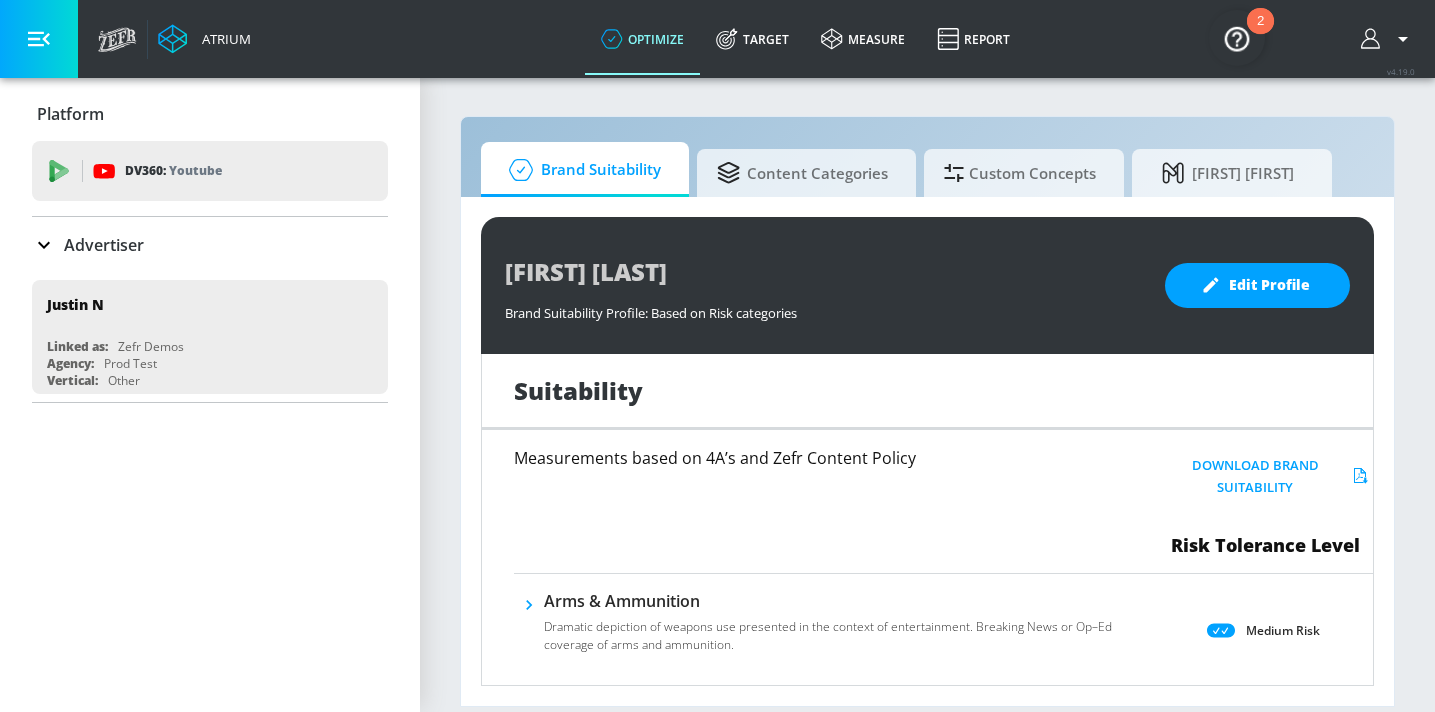 scroll, scrollTop: 0, scrollLeft: 0, axis: both 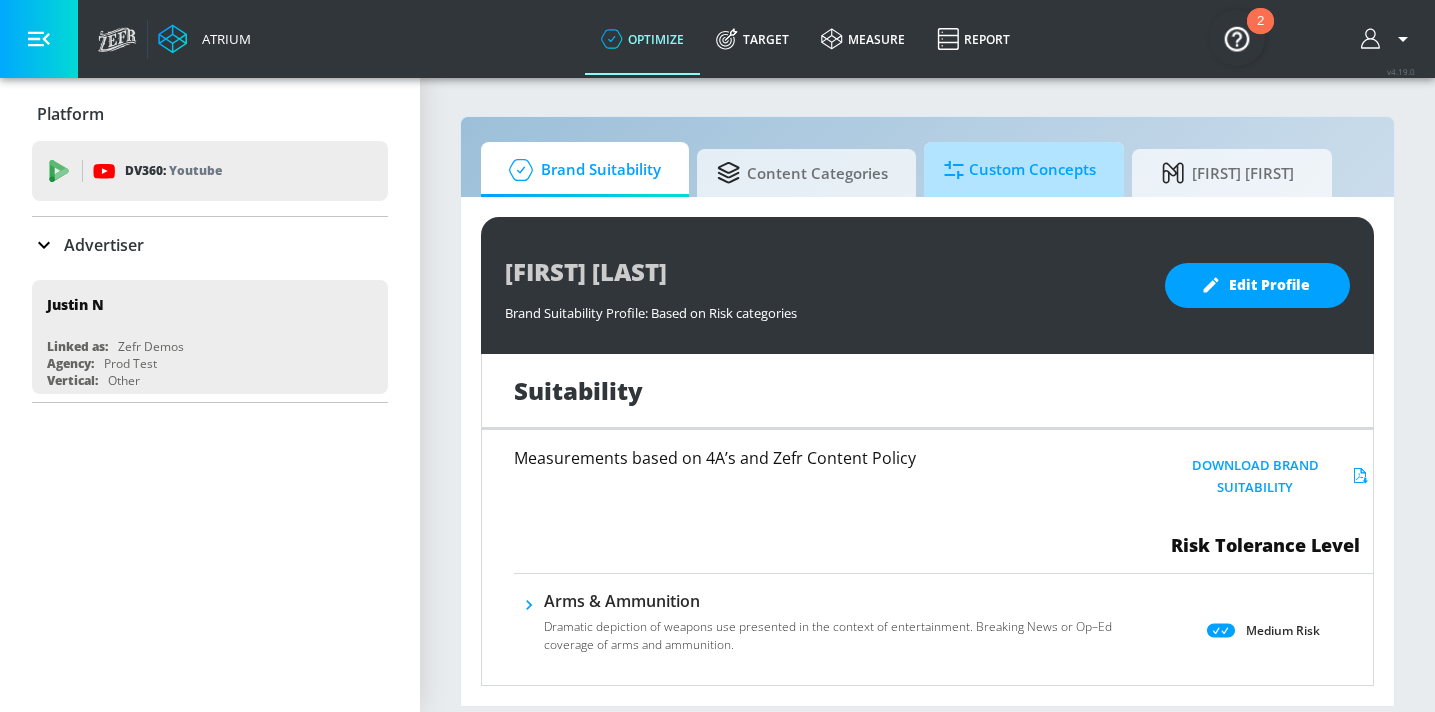 click on "Custom Concepts" at bounding box center [1020, 170] 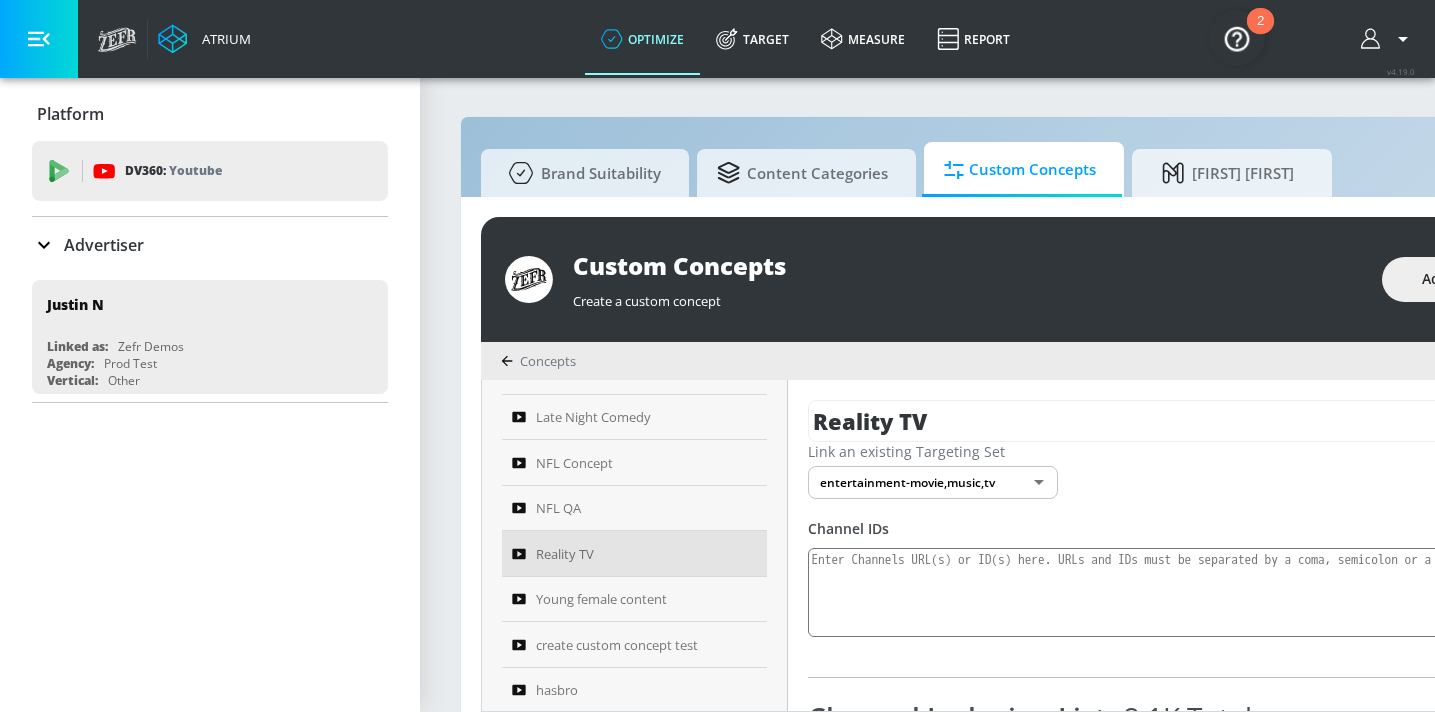 scroll, scrollTop: 371, scrollLeft: 0, axis: vertical 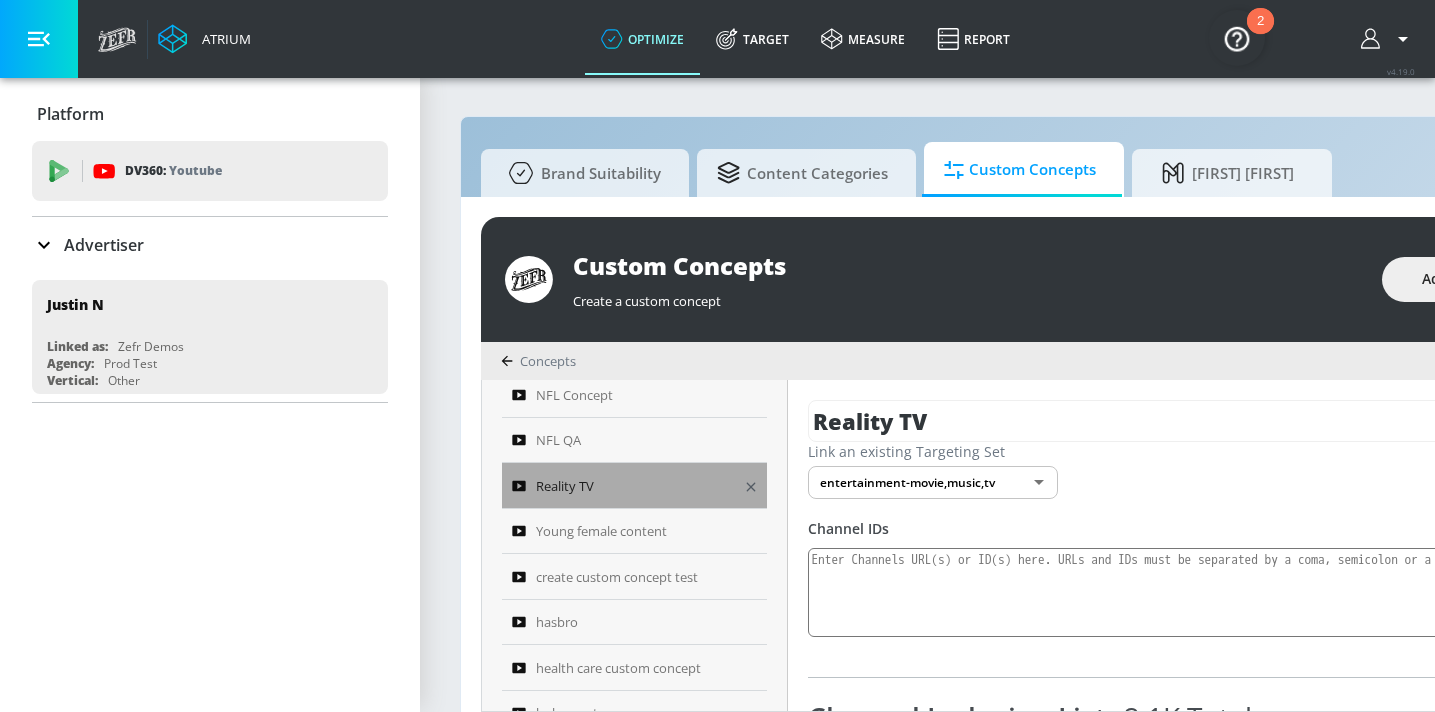 click on "Reality TV" at bounding box center (565, 486) 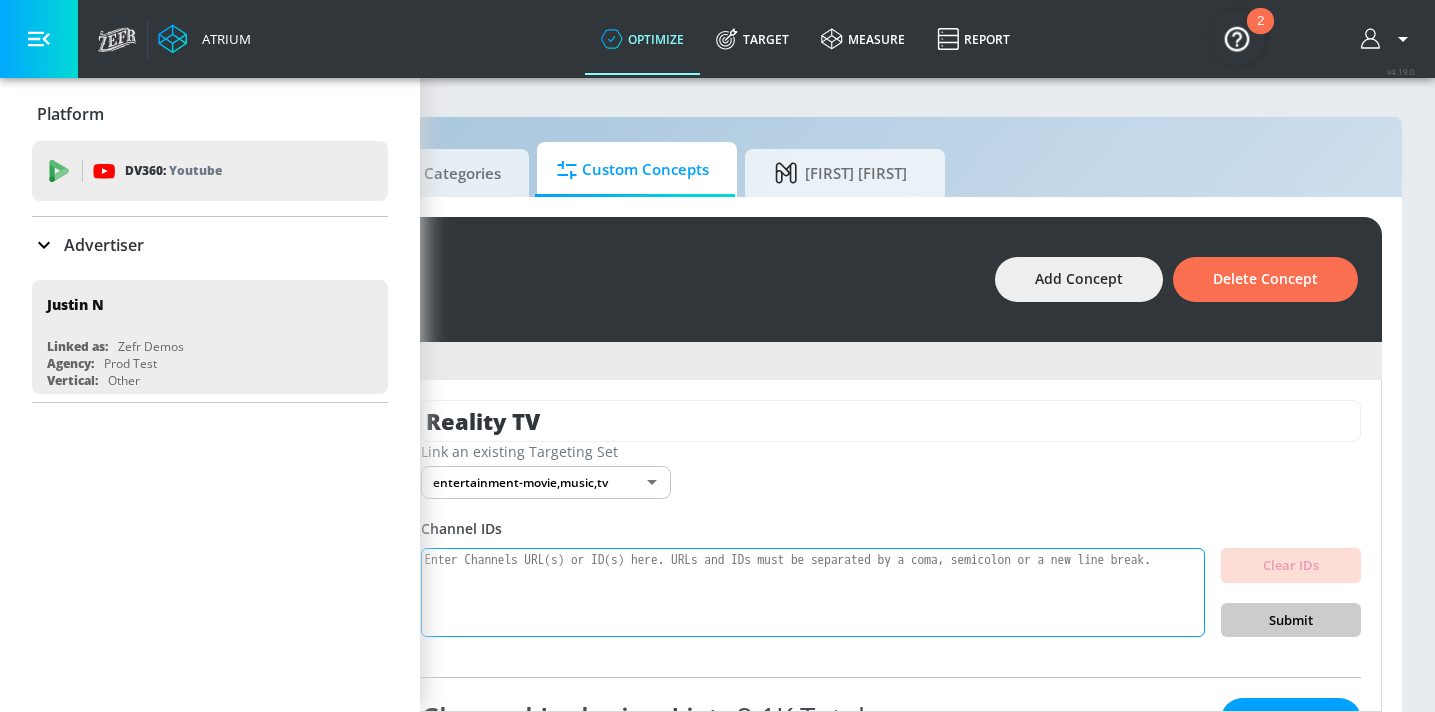 scroll, scrollTop: 0, scrollLeft: 392, axis: horizontal 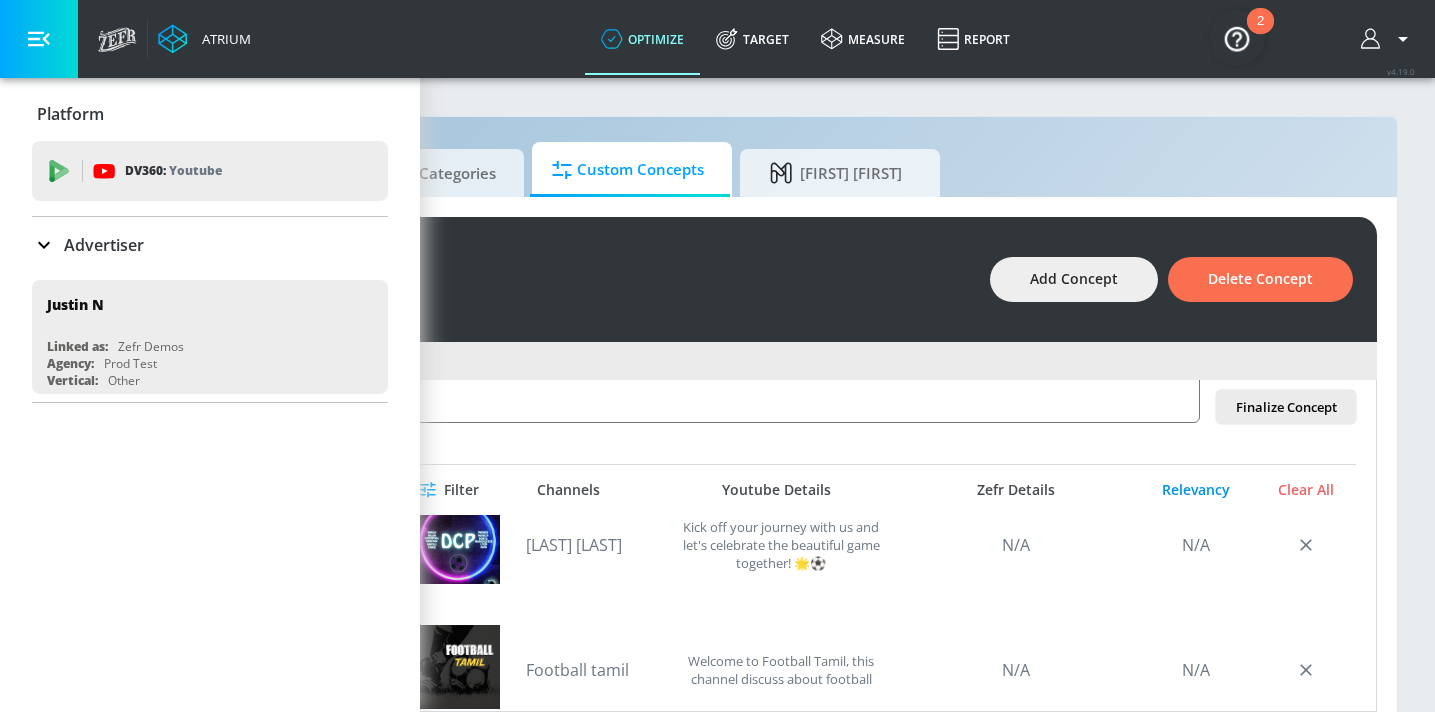 click on "Relevancy" at bounding box center (1196, 490) 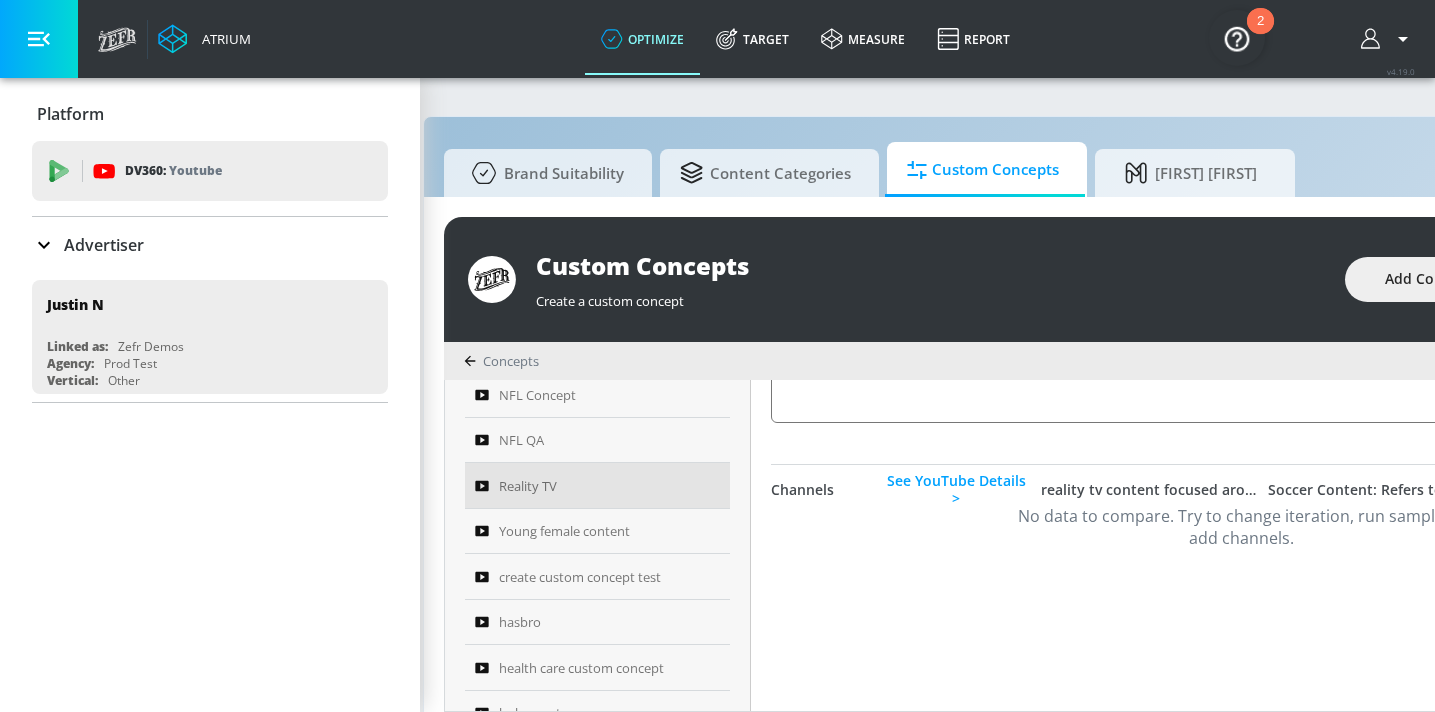 scroll, scrollTop: 0, scrollLeft: 0, axis: both 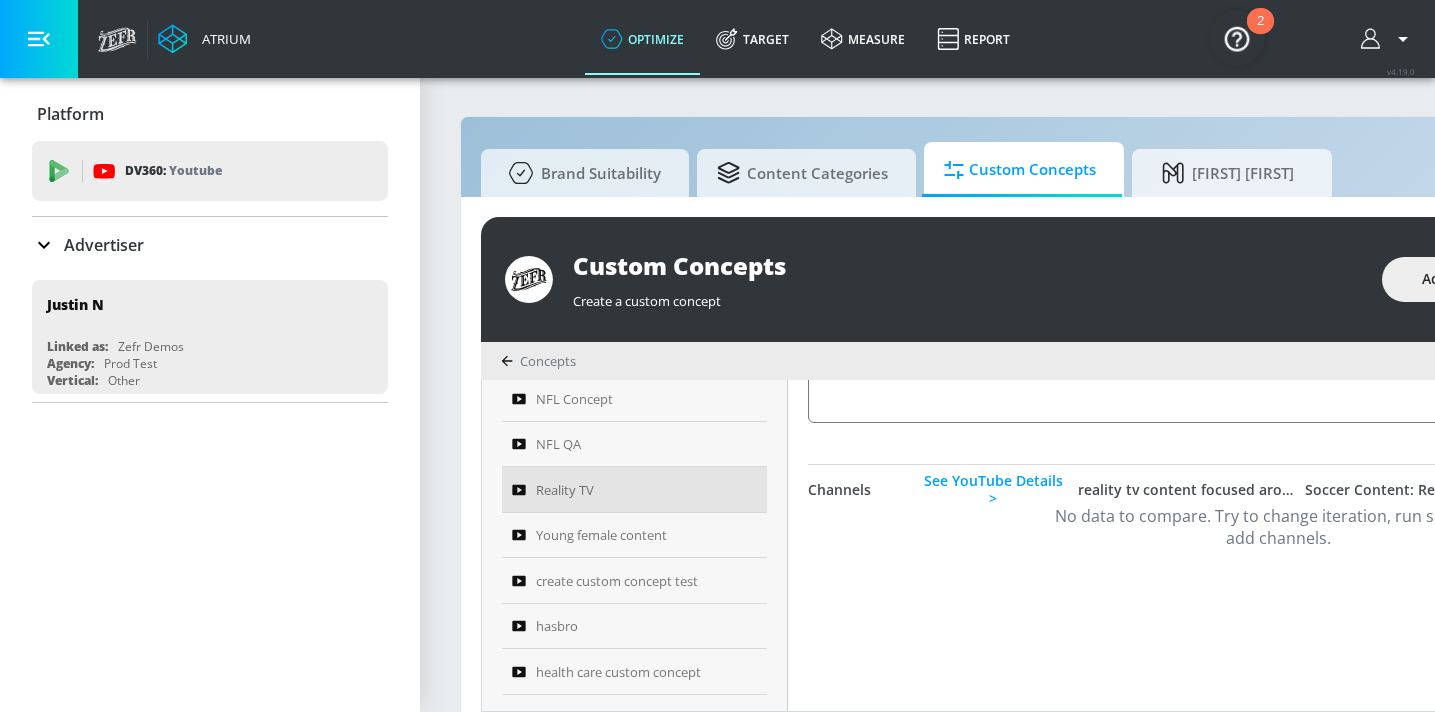 click on "Channels" at bounding box center (858, 490) 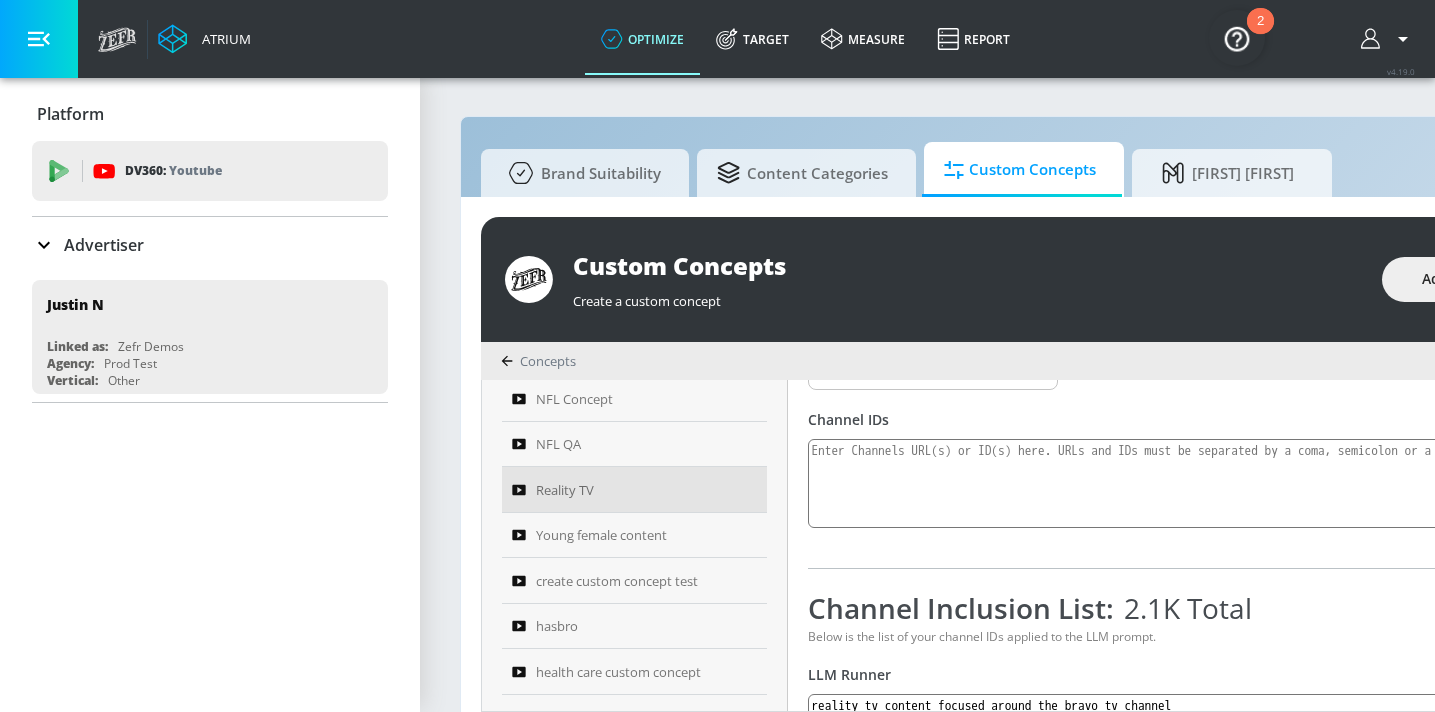 scroll, scrollTop: 0, scrollLeft: 0, axis: both 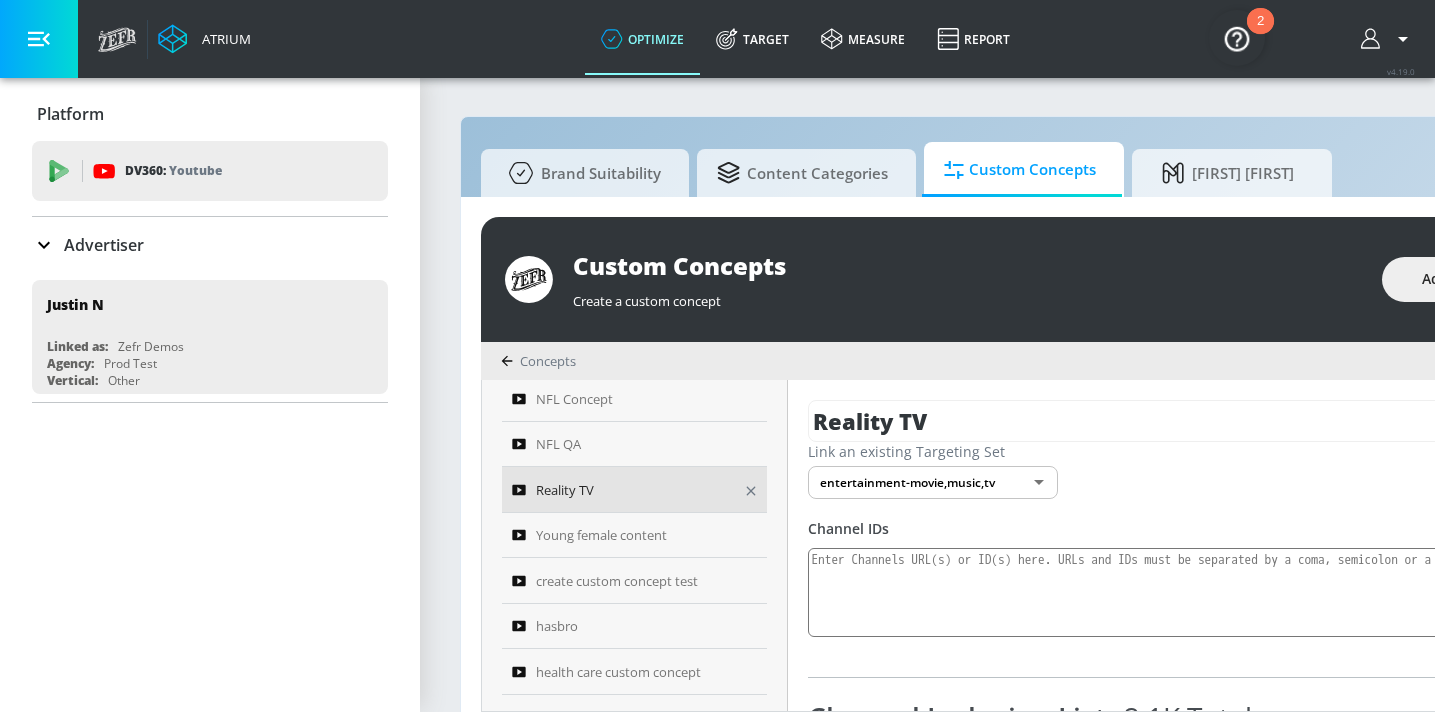 click on "Reality TV" at bounding box center (565, 490) 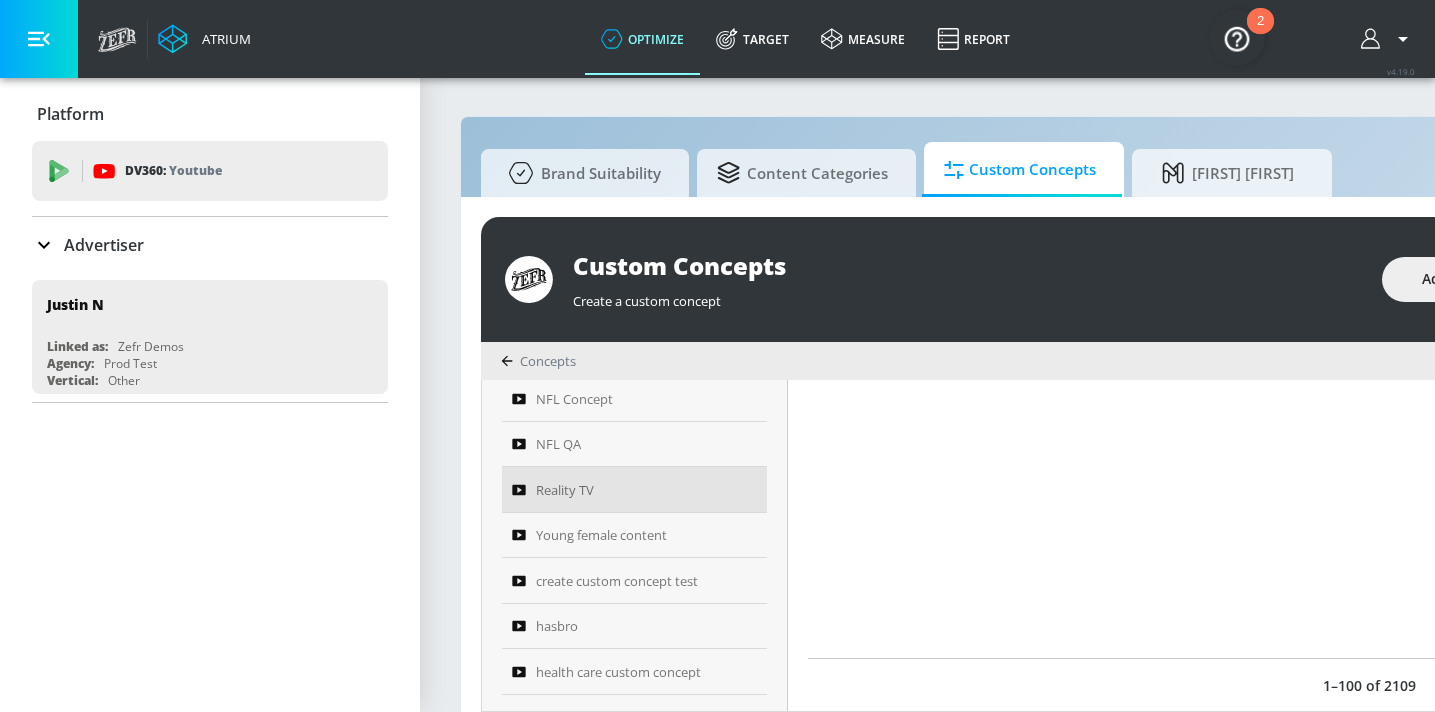 scroll, scrollTop: 650, scrollLeft: 0, axis: vertical 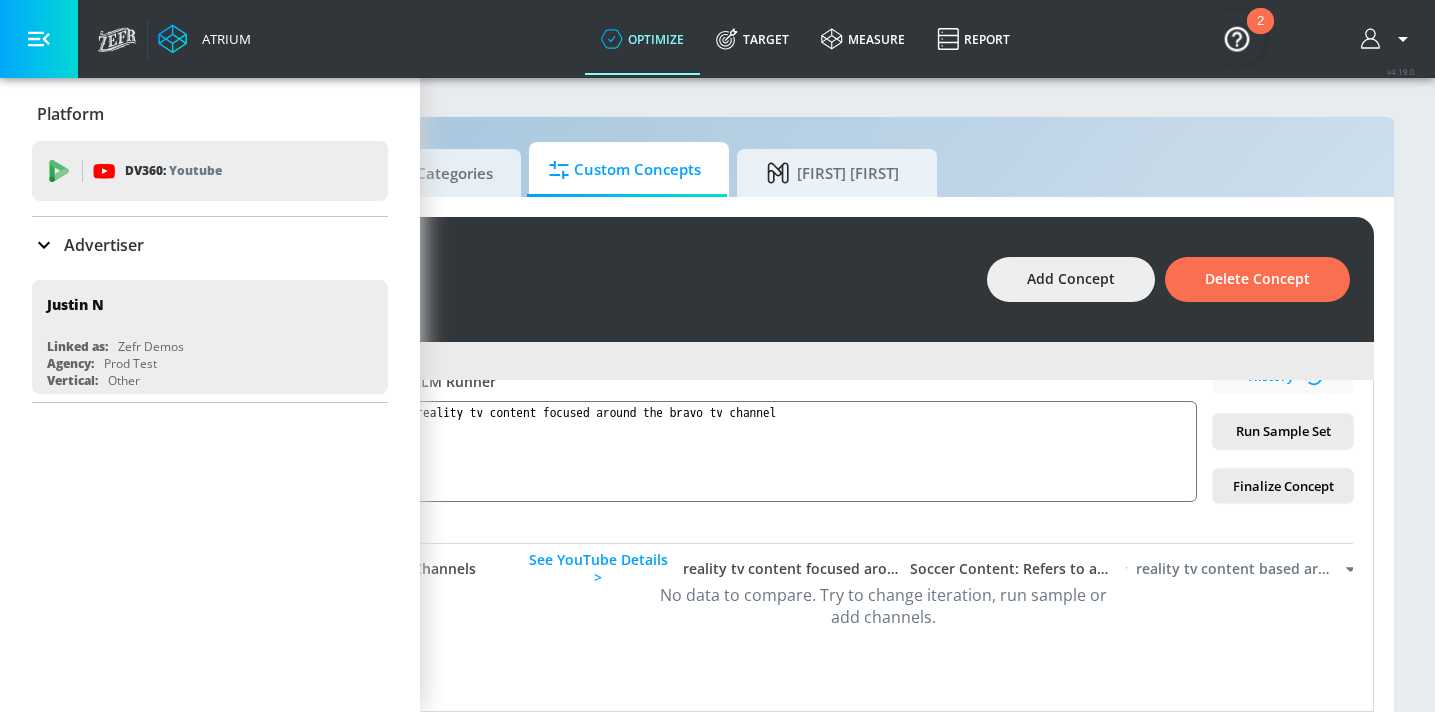 click on "reality tv content based around bravo" at bounding box center [1236, 569] 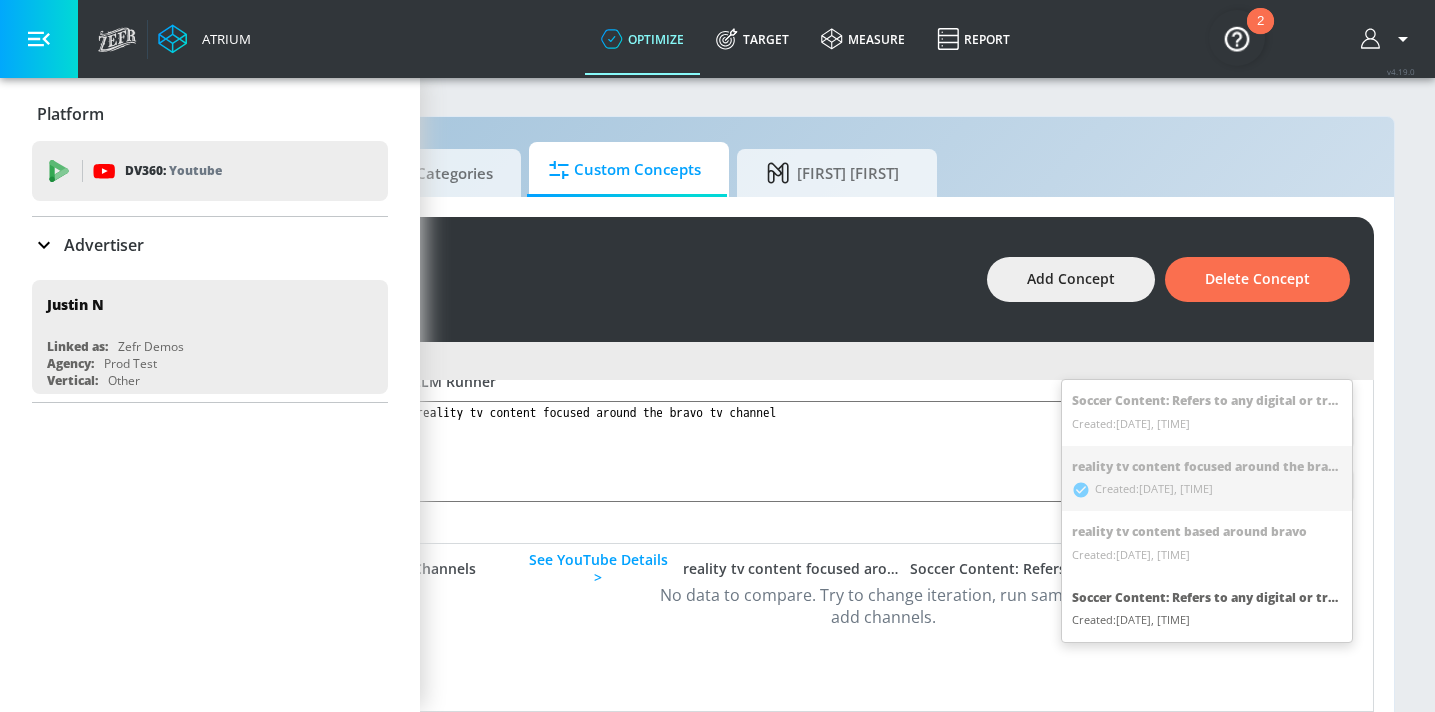 click at bounding box center [717, 356] 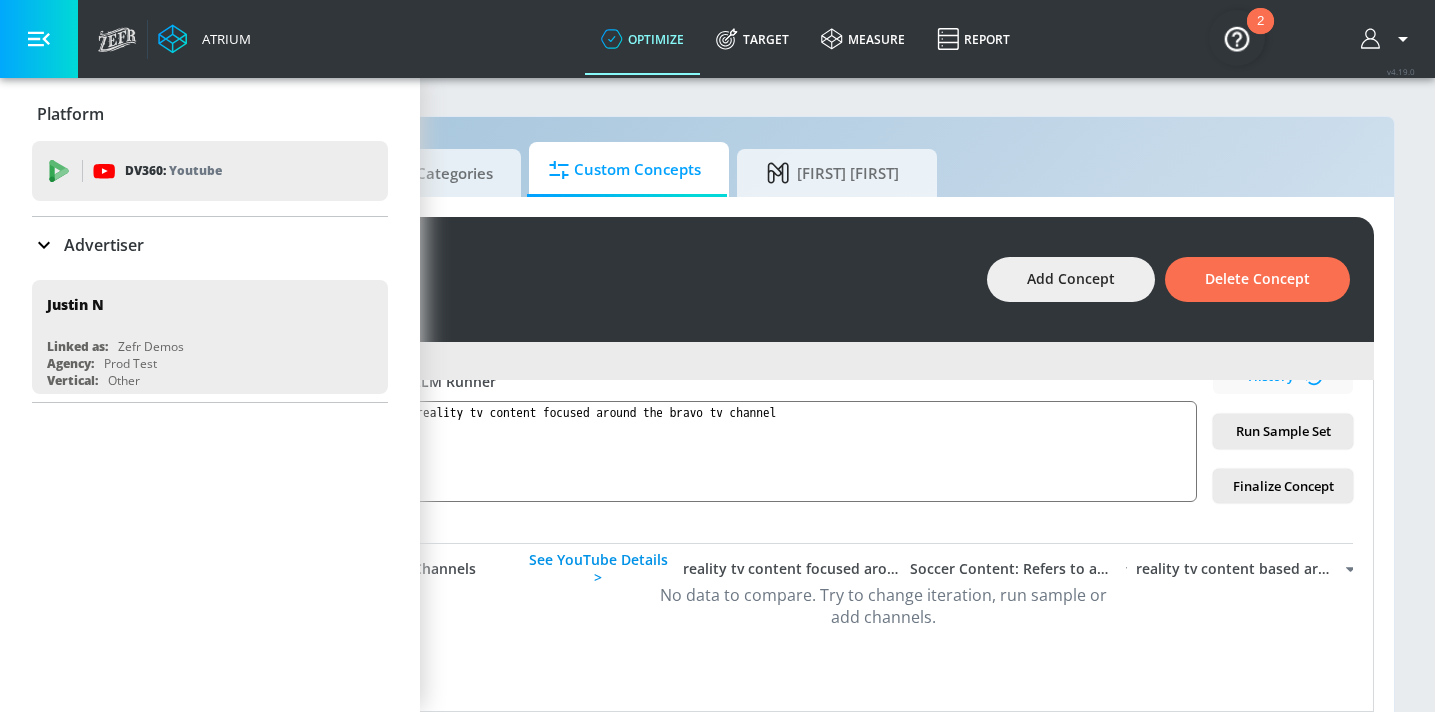 click on "See YouTube Details >" at bounding box center (598, 569) 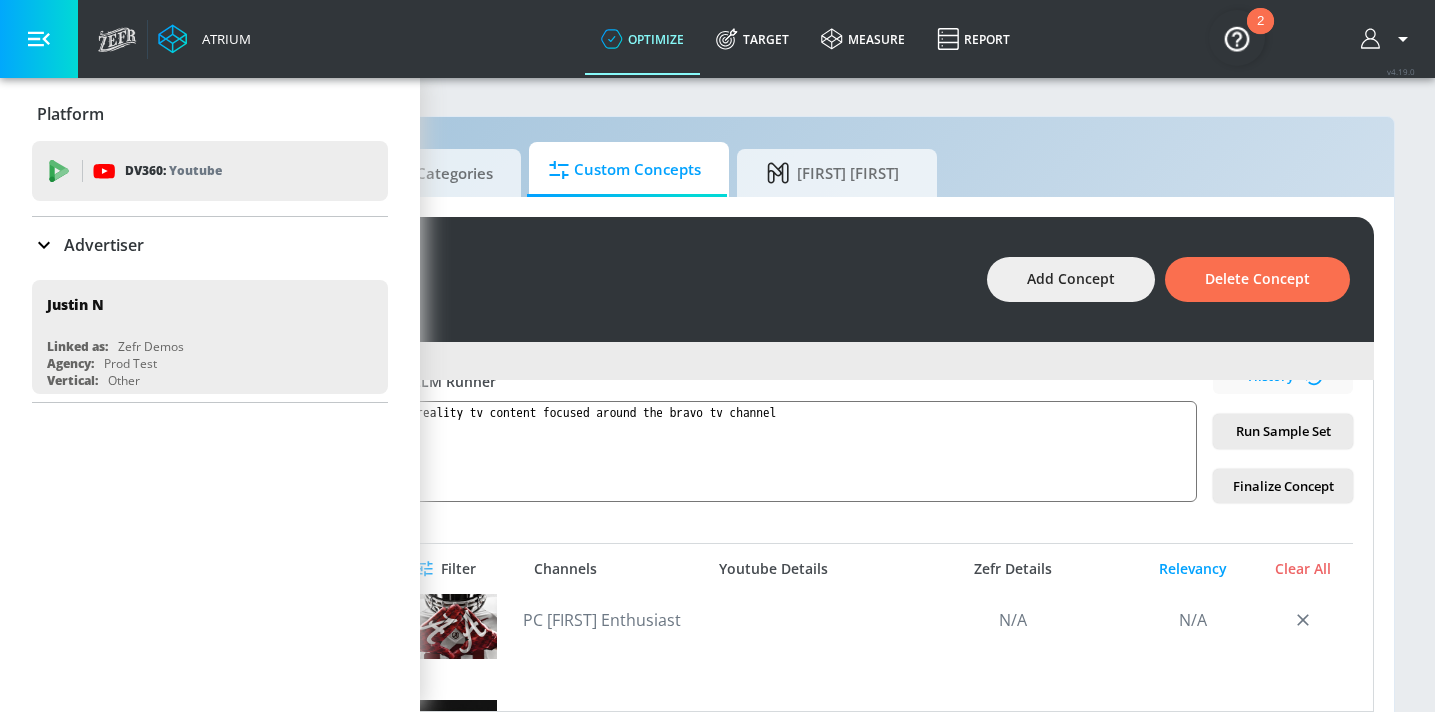 scroll, scrollTop: 2073, scrollLeft: 0, axis: vertical 